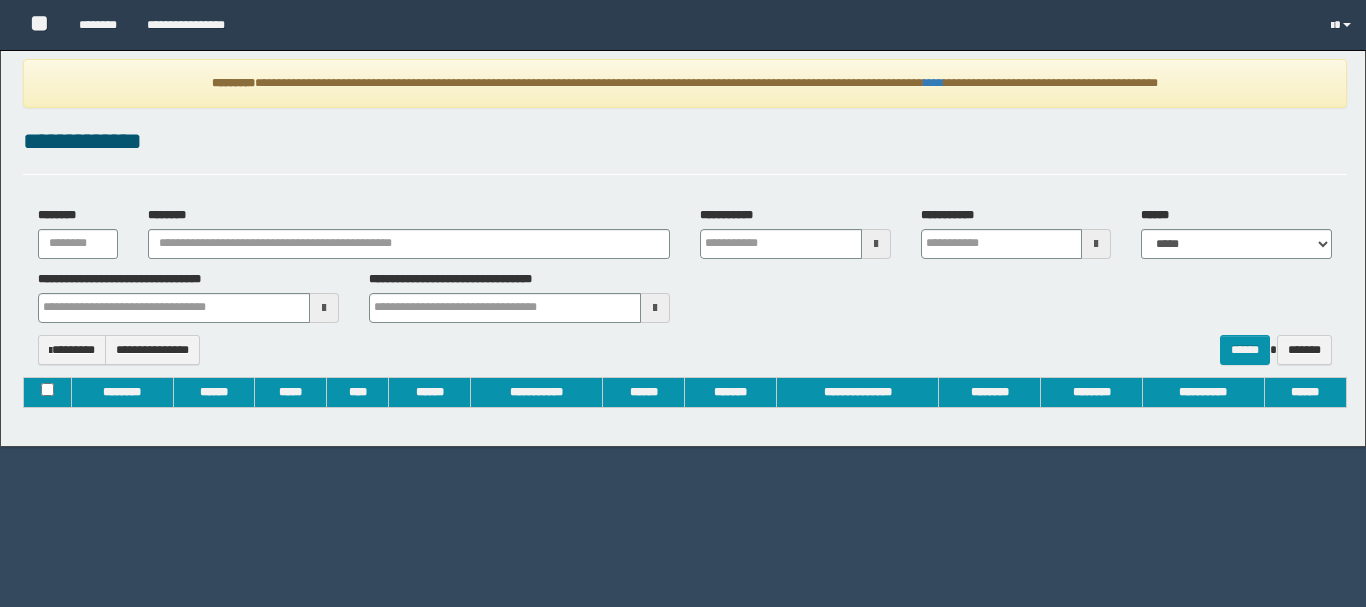 click on "********" at bounding box center [409, 244] 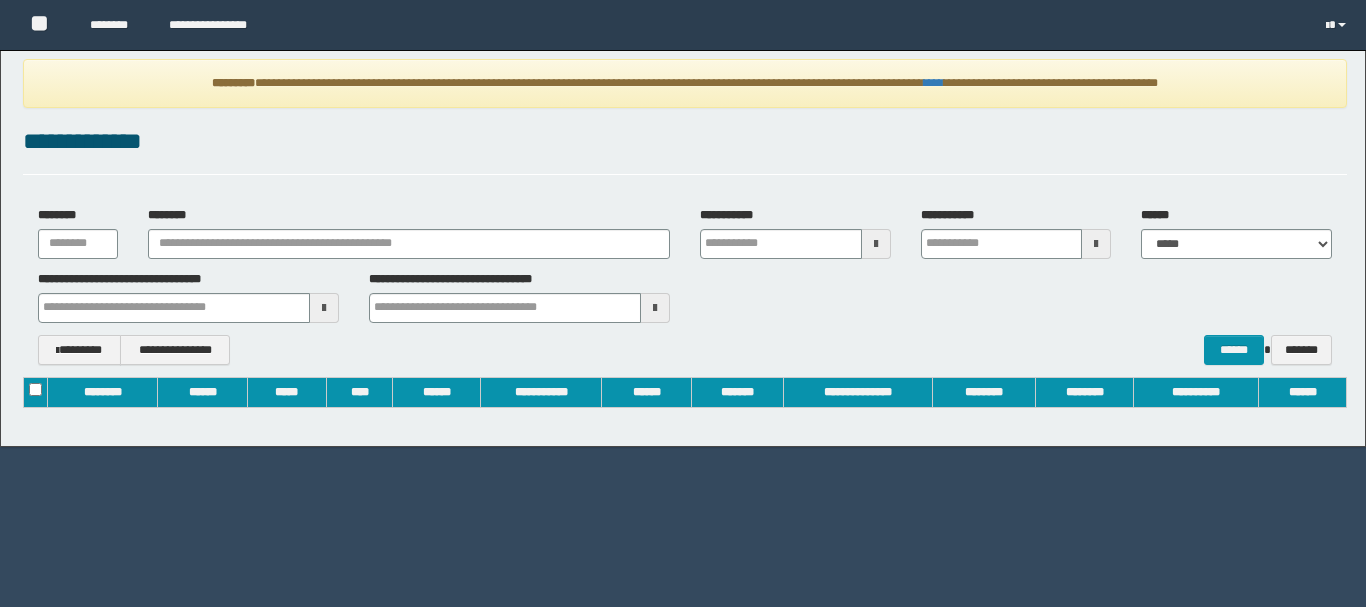 scroll, scrollTop: 0, scrollLeft: 0, axis: both 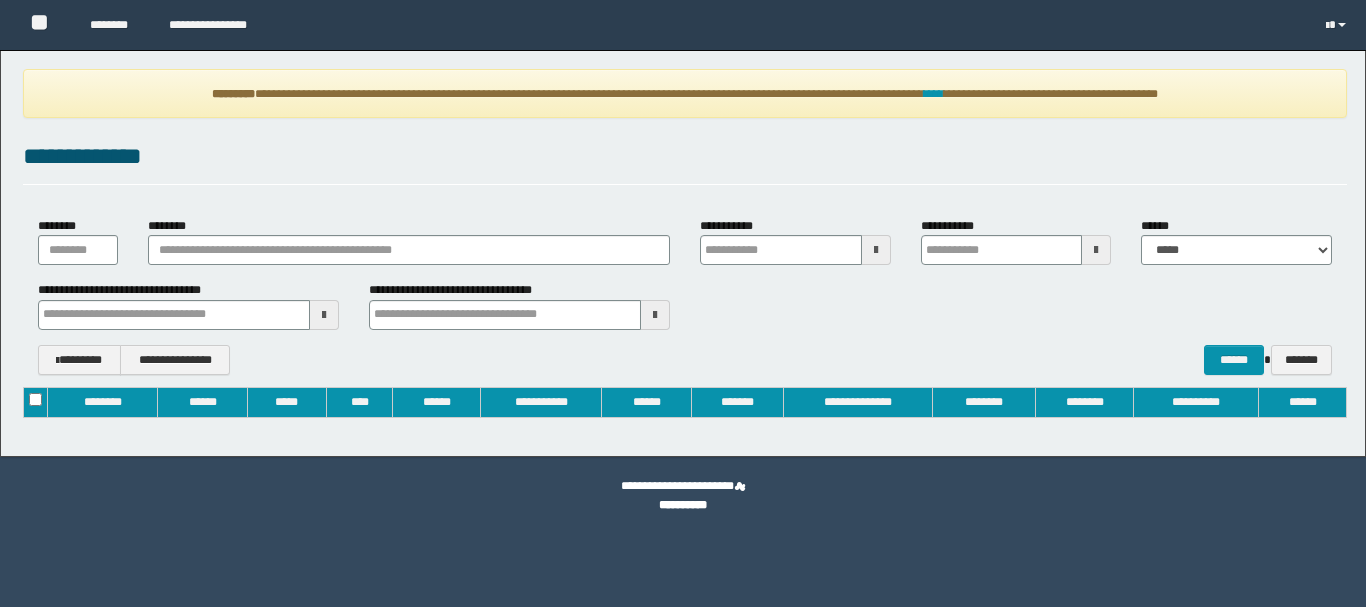 type on "**********" 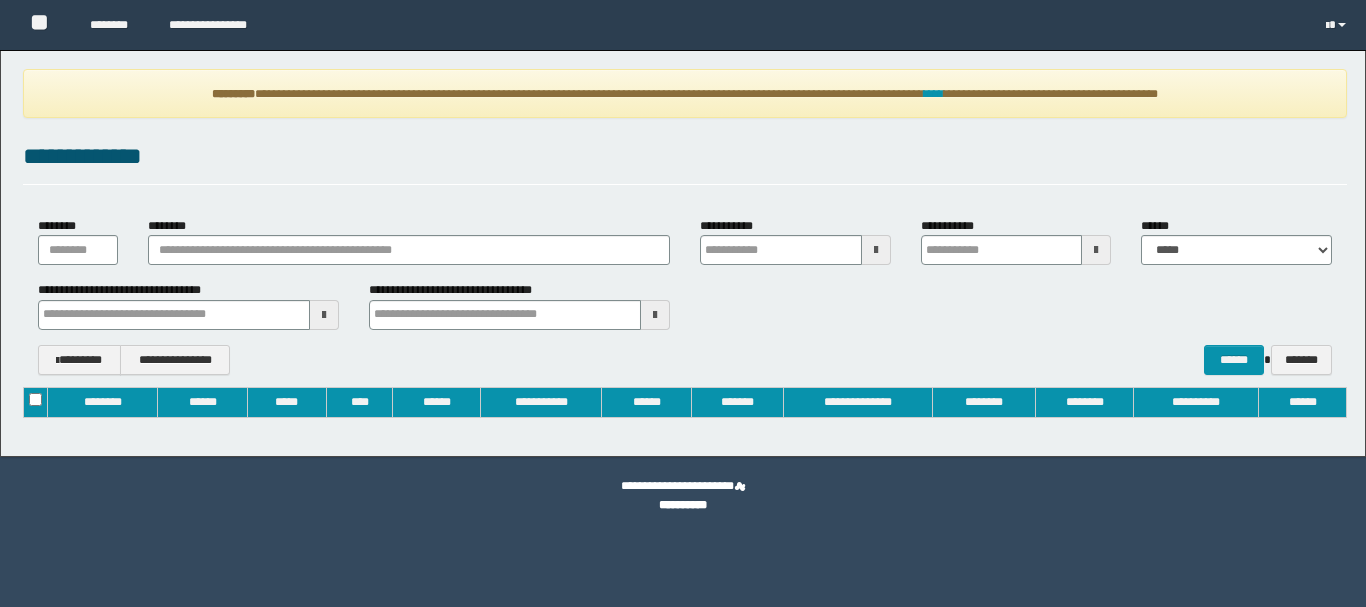 type on "**********" 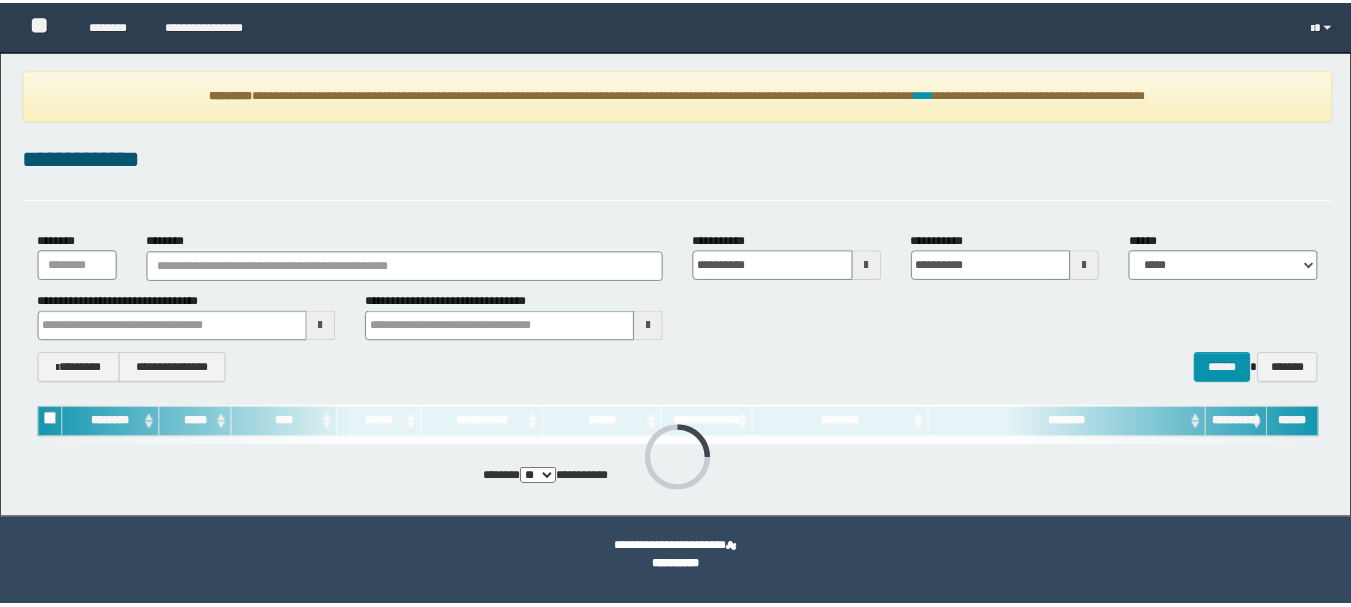 scroll, scrollTop: 0, scrollLeft: 0, axis: both 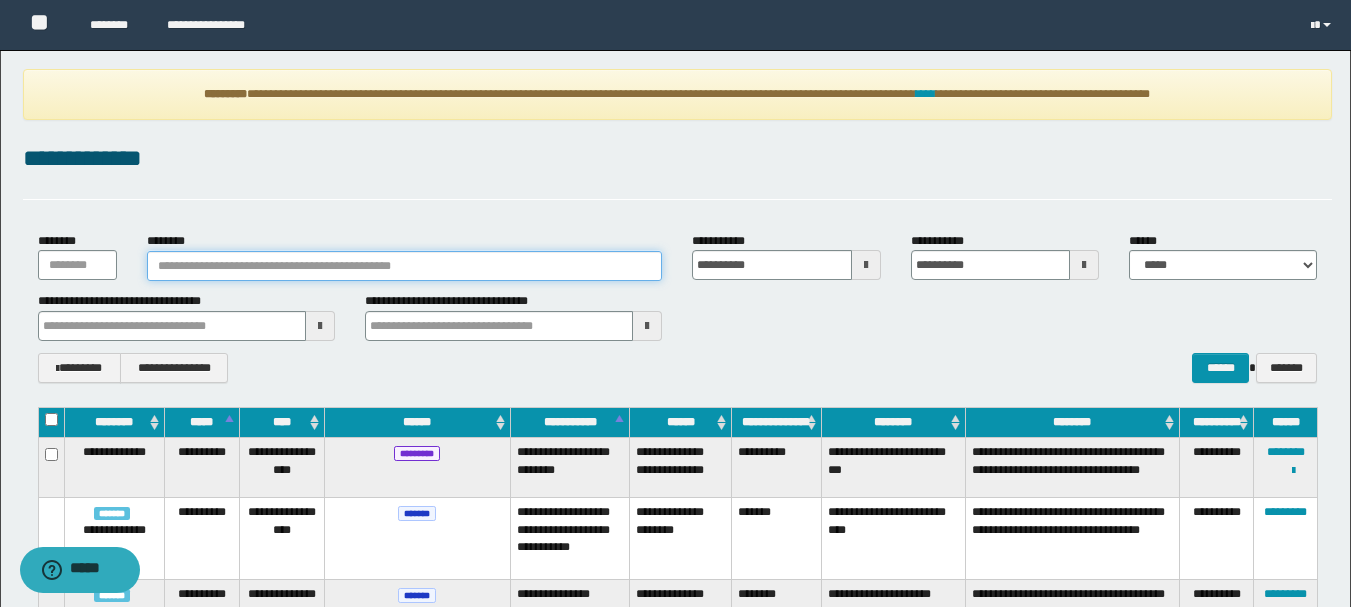 click on "********" at bounding box center [405, 266] 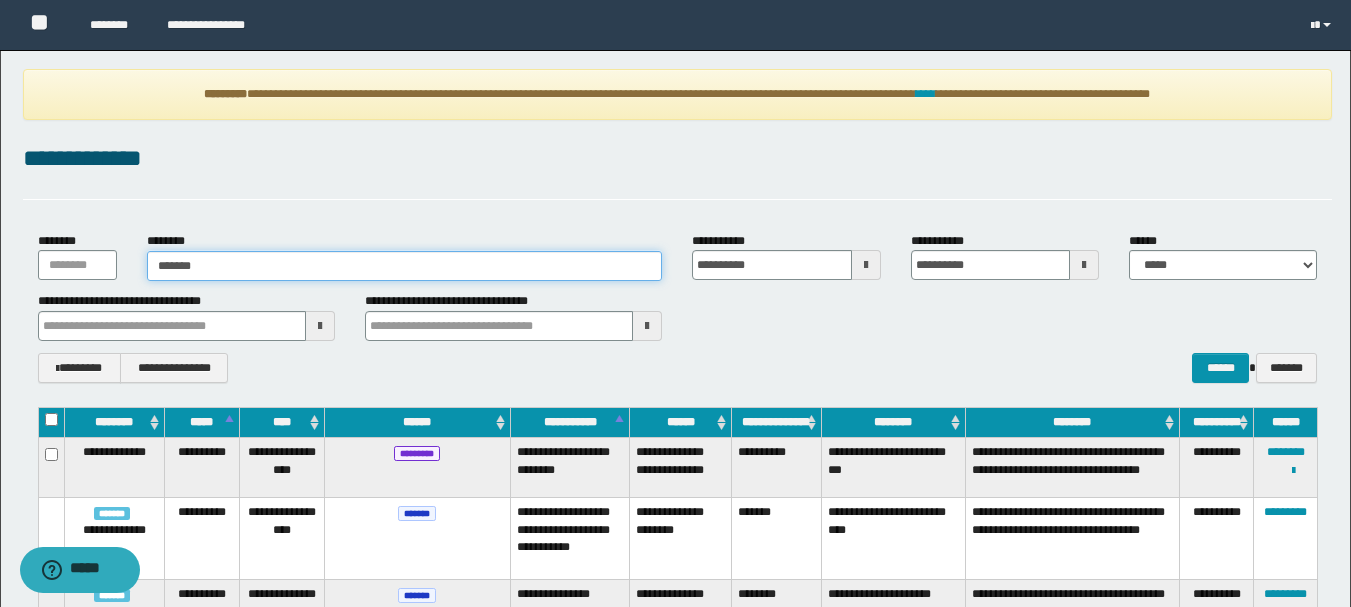 type on "********" 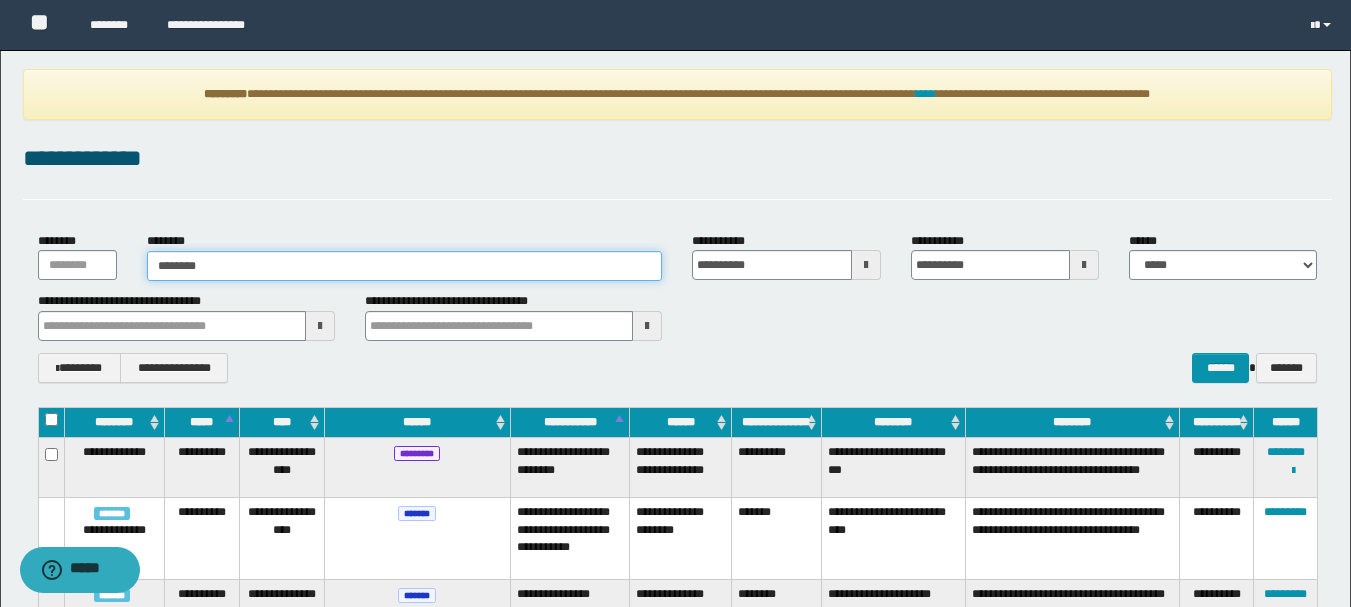 type on "********" 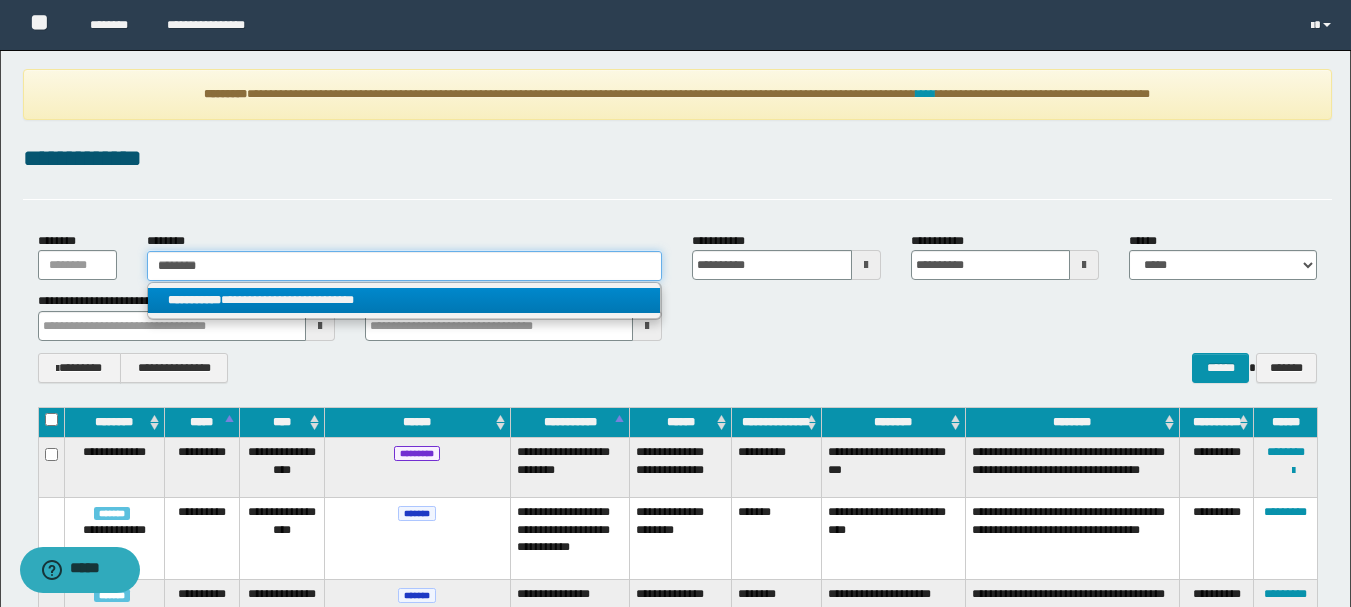 type on "********" 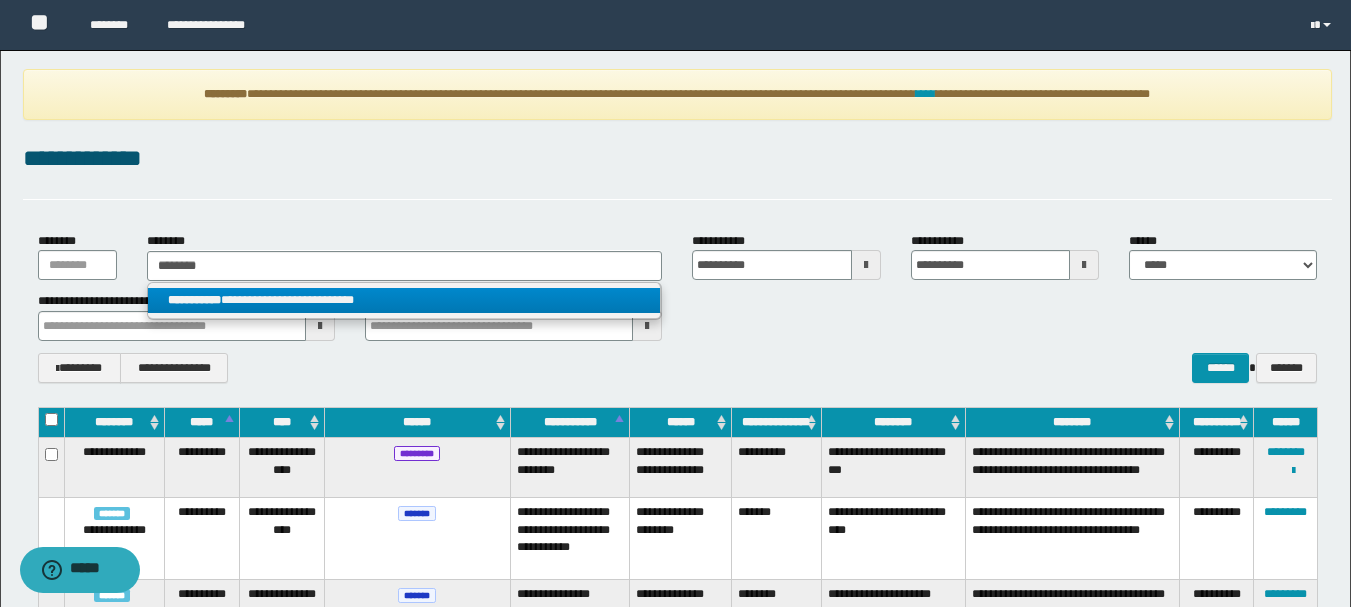 click on "**********" at bounding box center [404, 300] 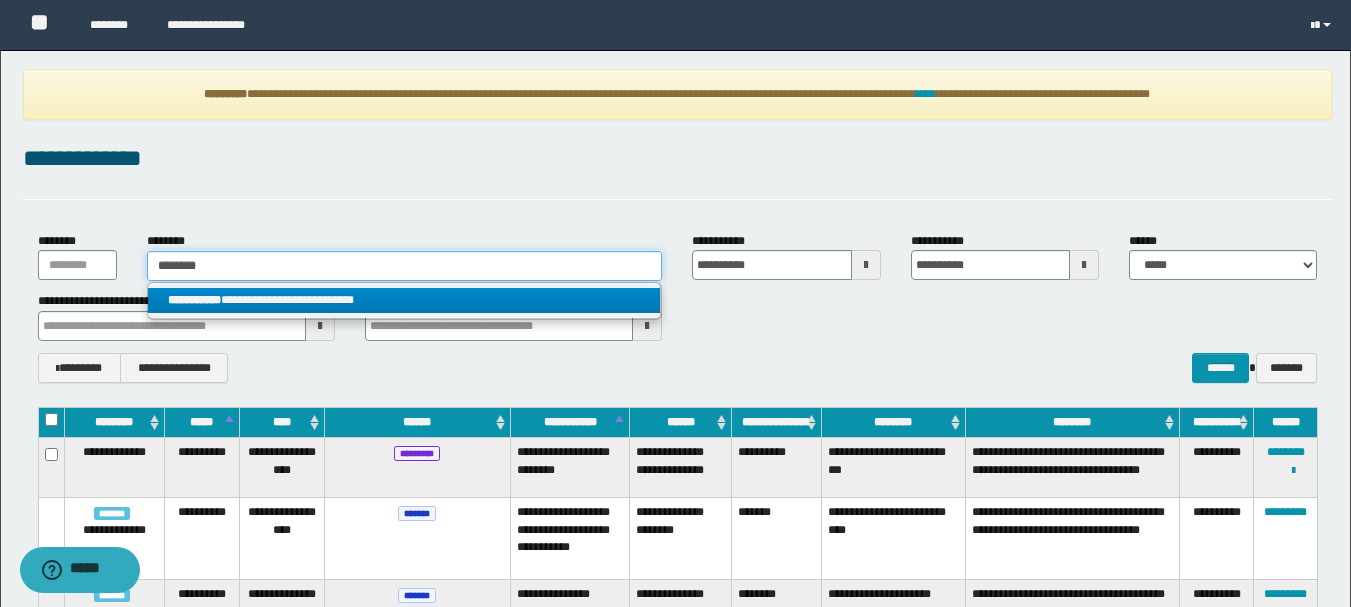 type 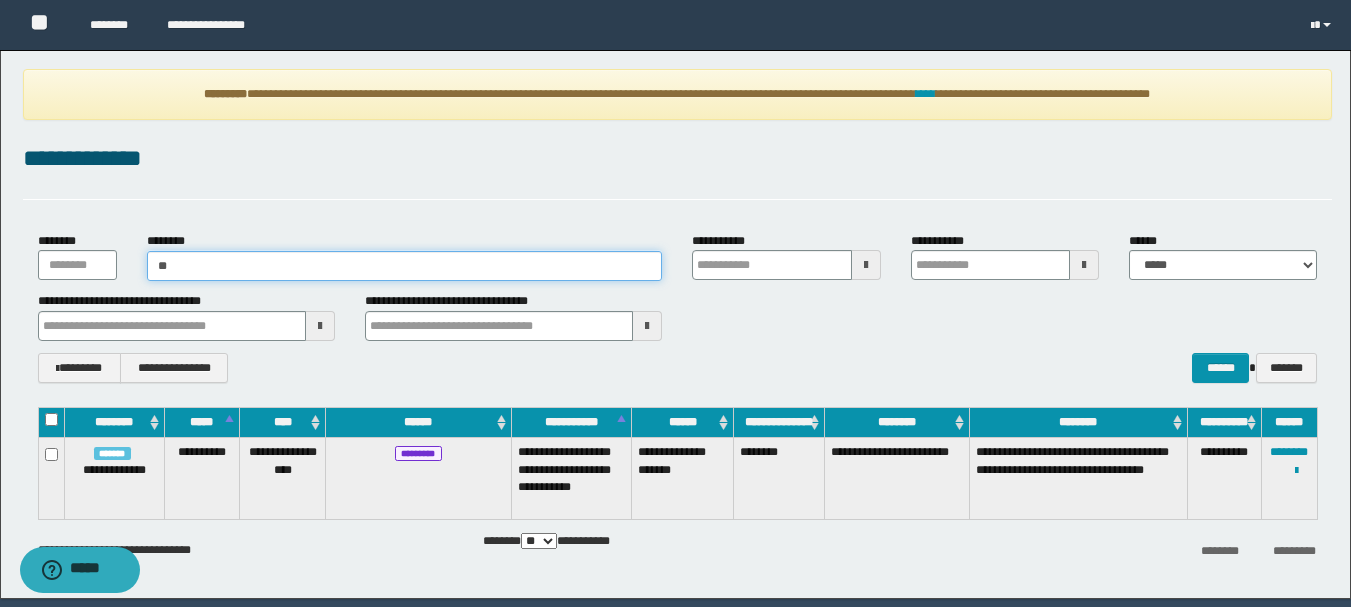 type on "*" 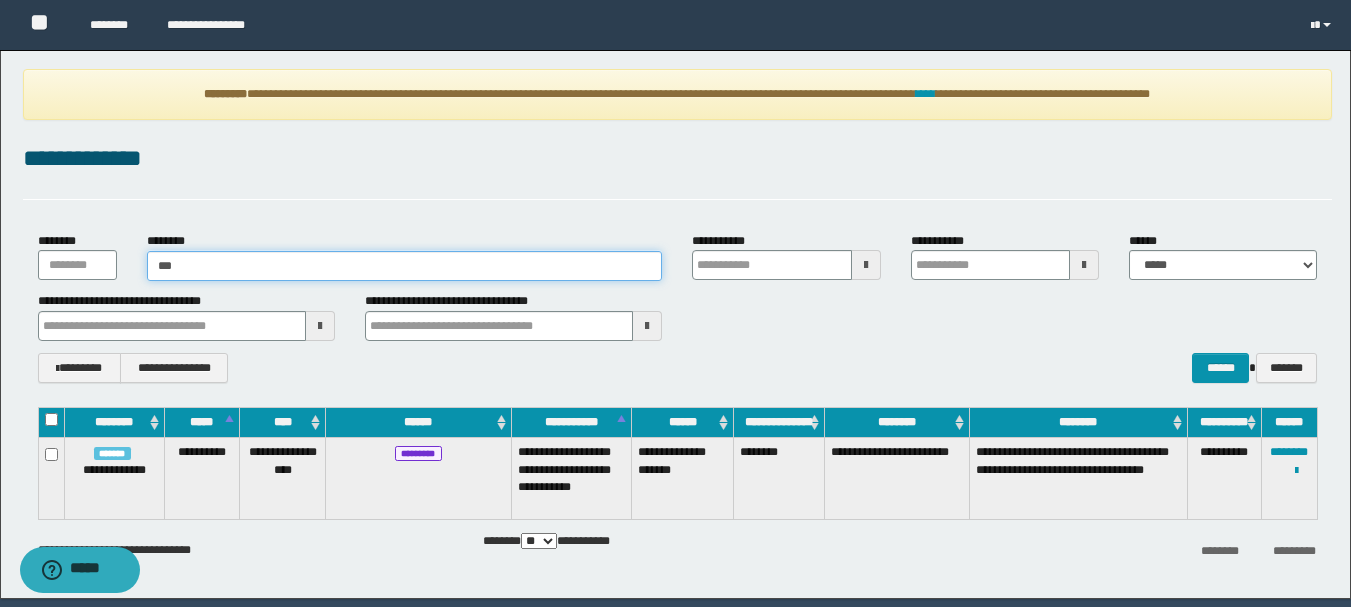 type on "***" 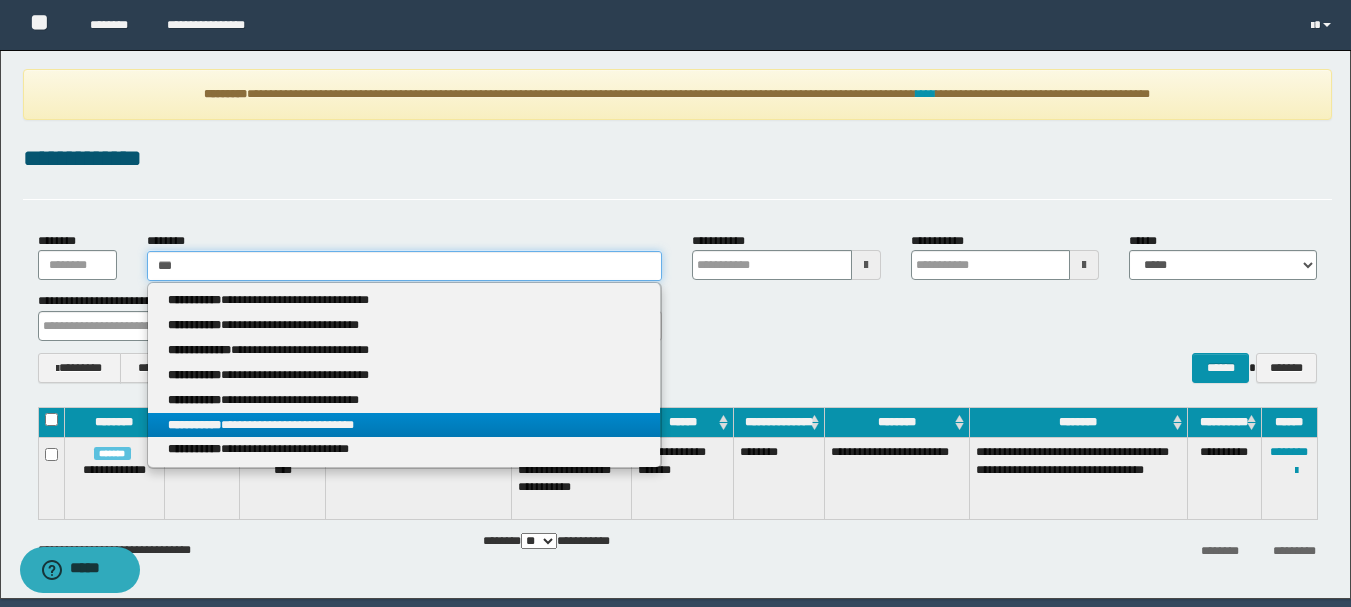 type on "***" 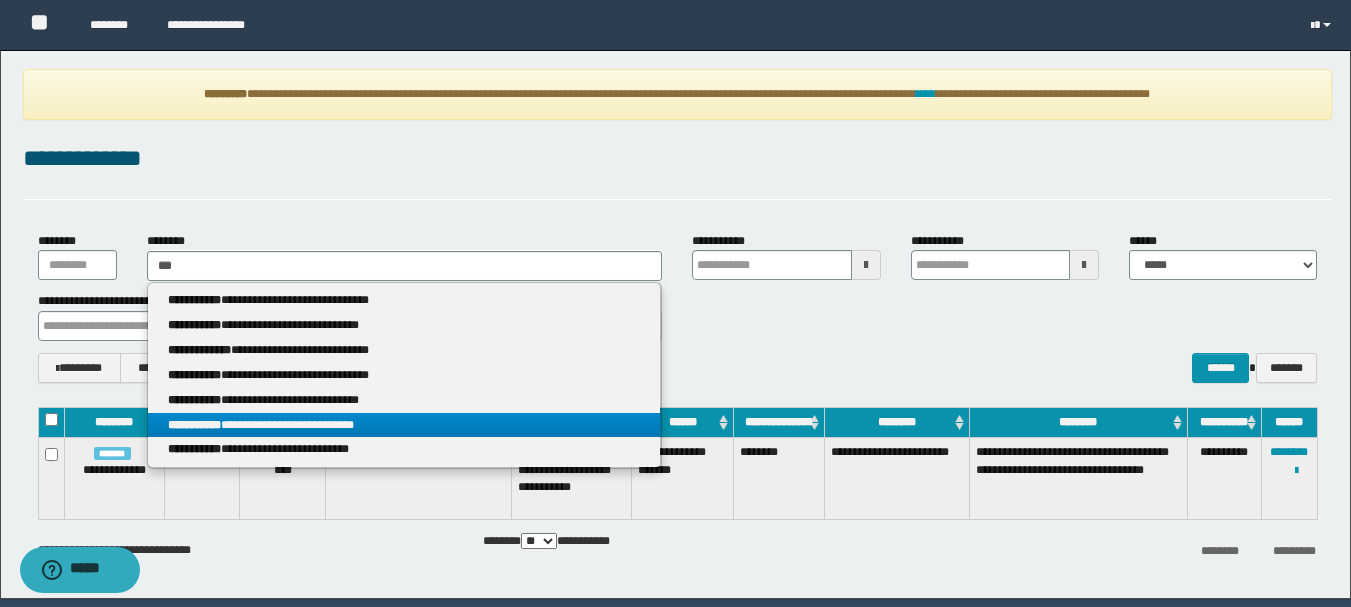 click on "**********" at bounding box center [404, 425] 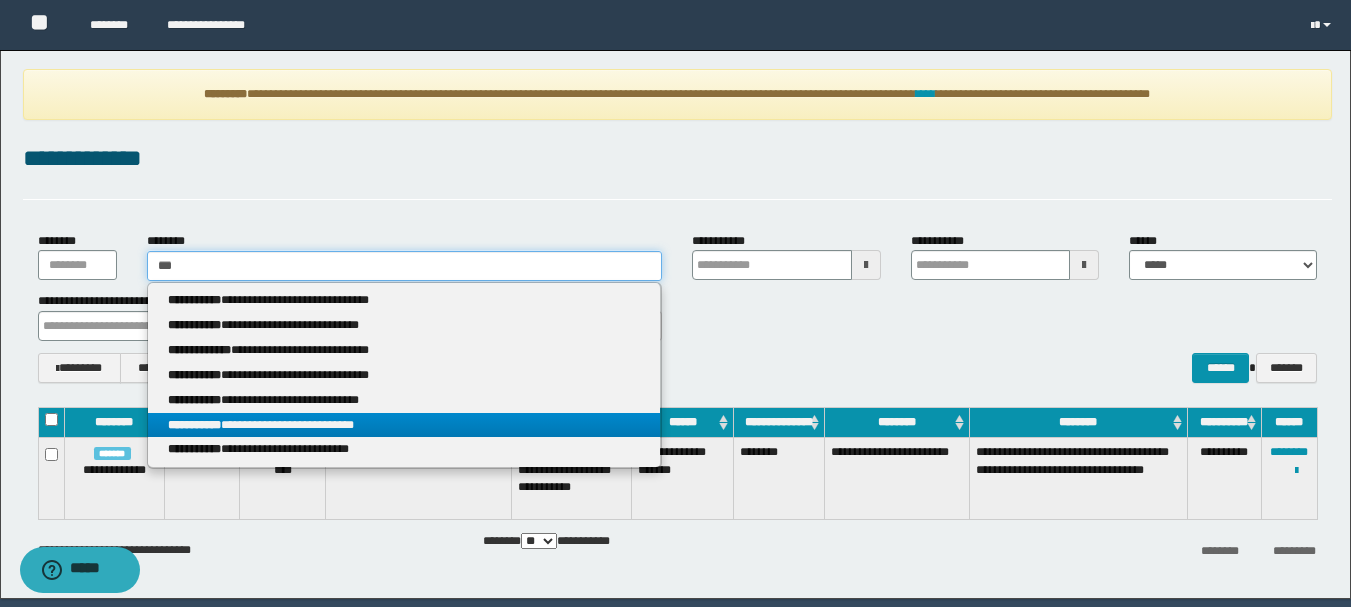 type 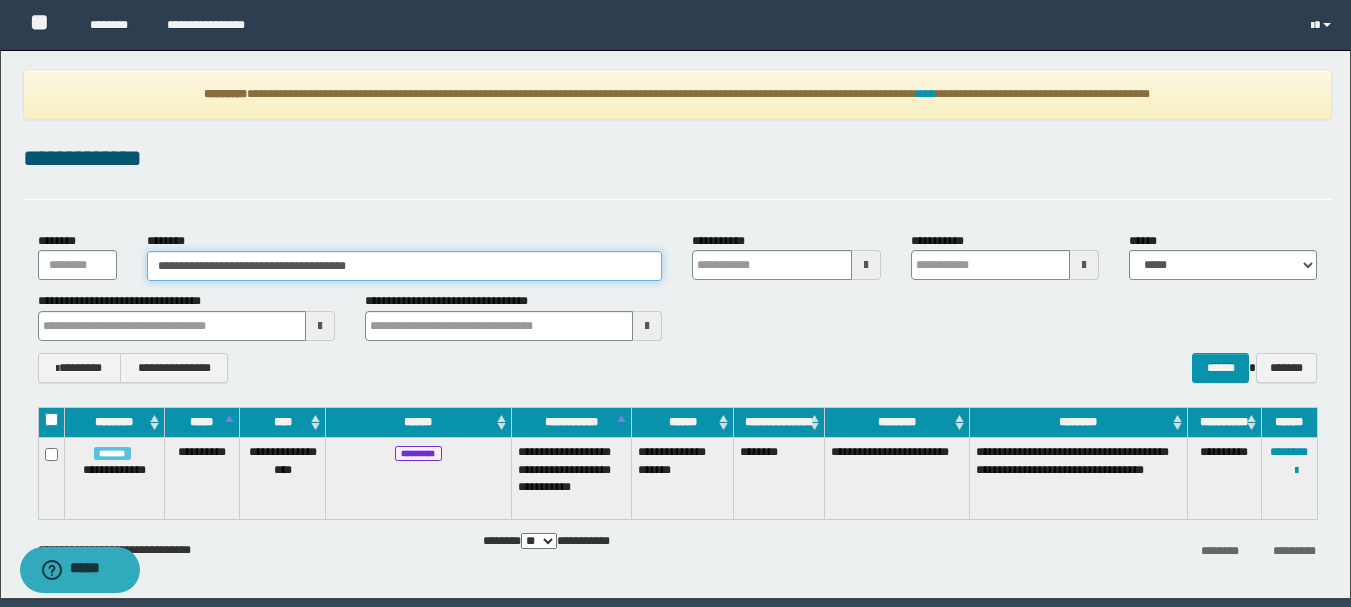drag, startPoint x: 467, startPoint y: 272, endPoint x: 15, endPoint y: 262, distance: 452.1106 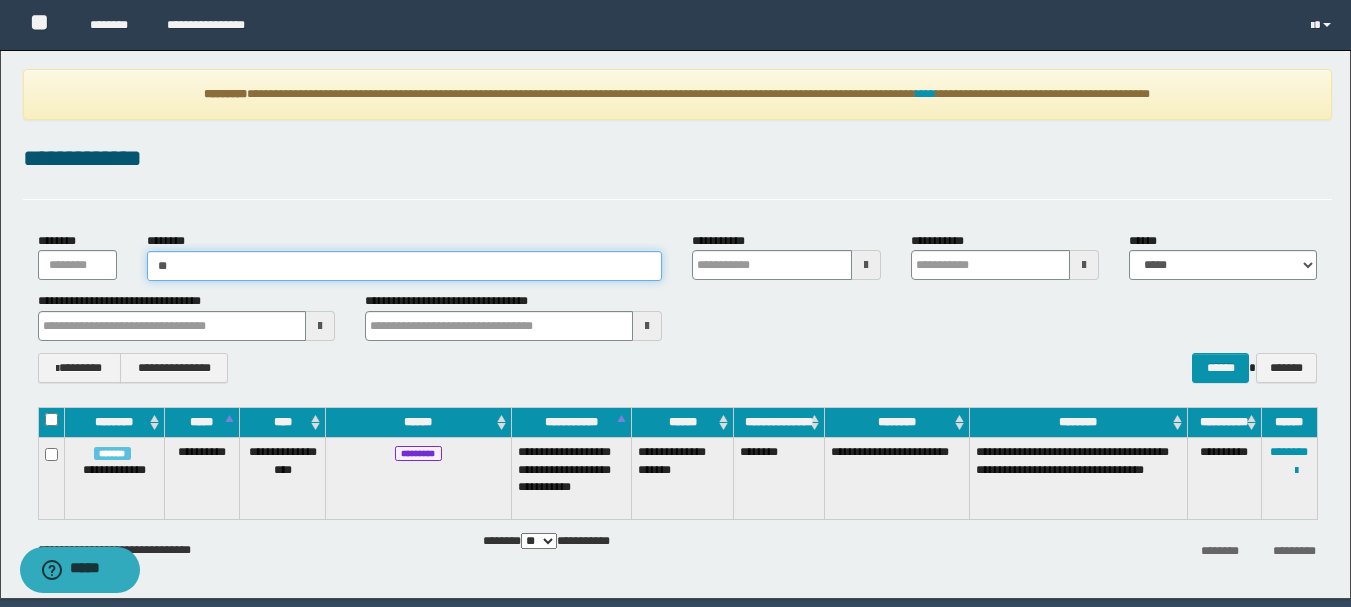 type on "***" 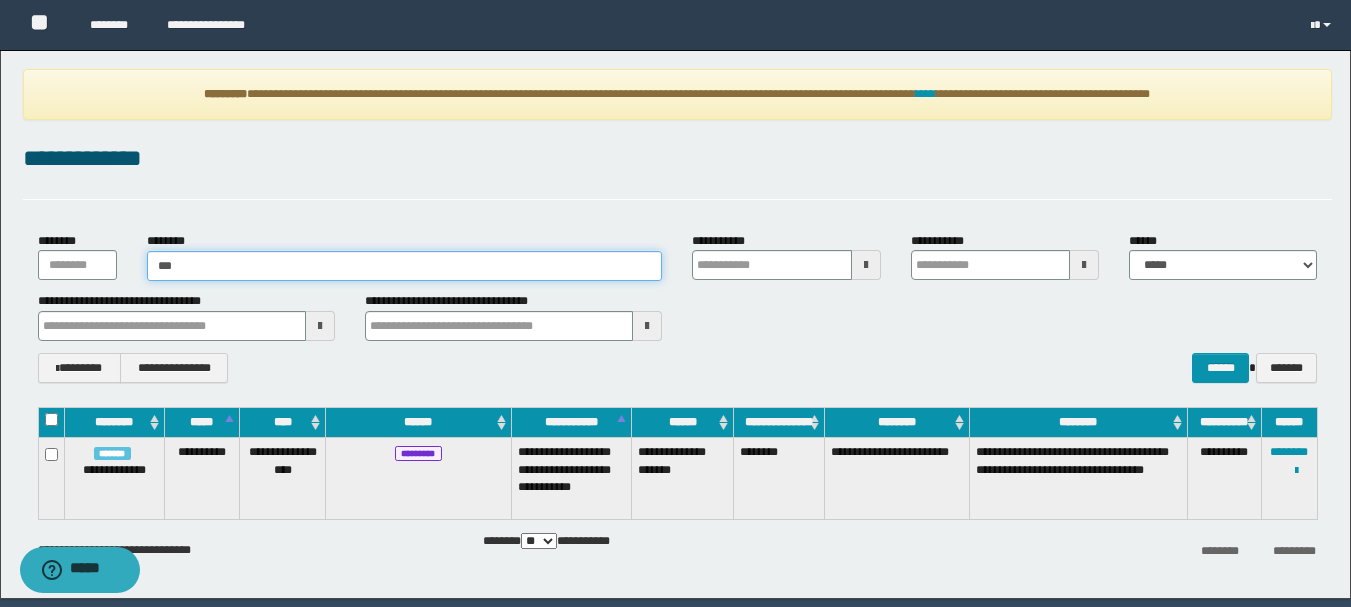 type on "***" 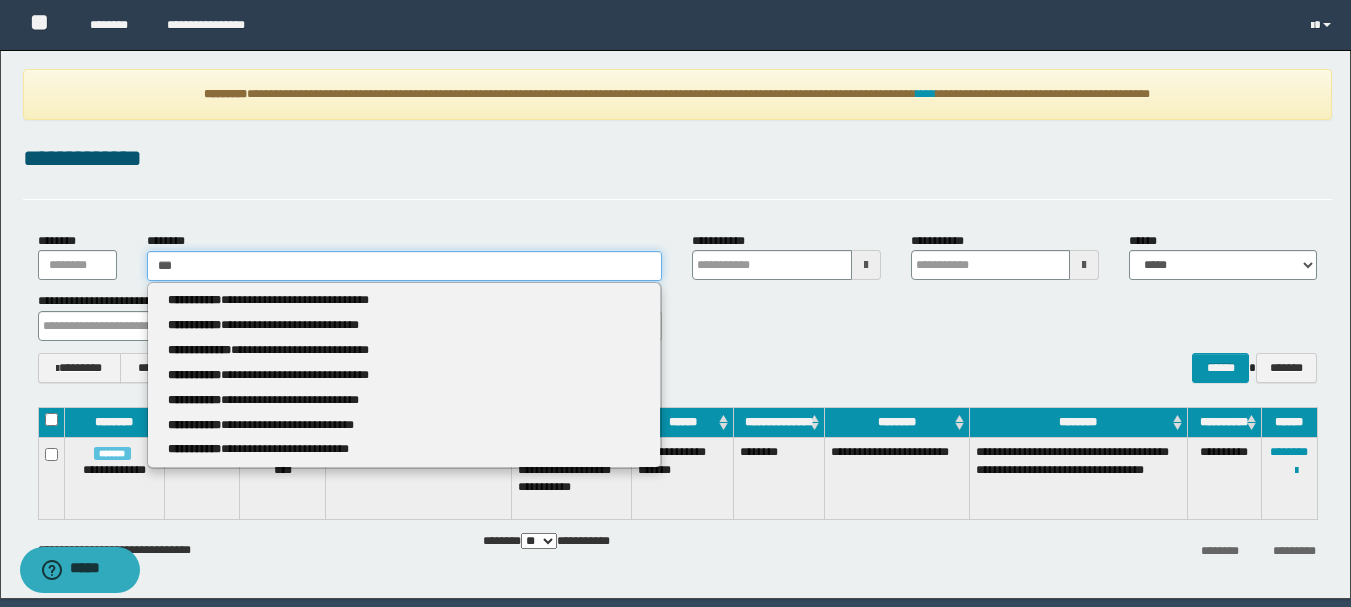 type 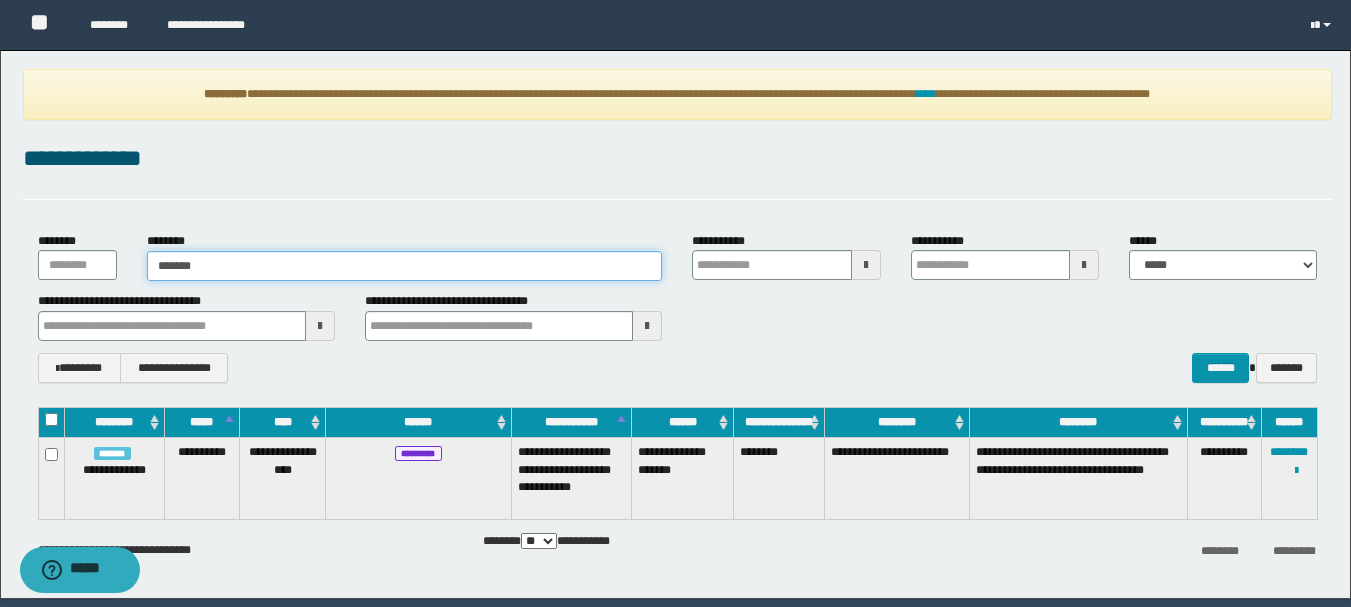type on "********" 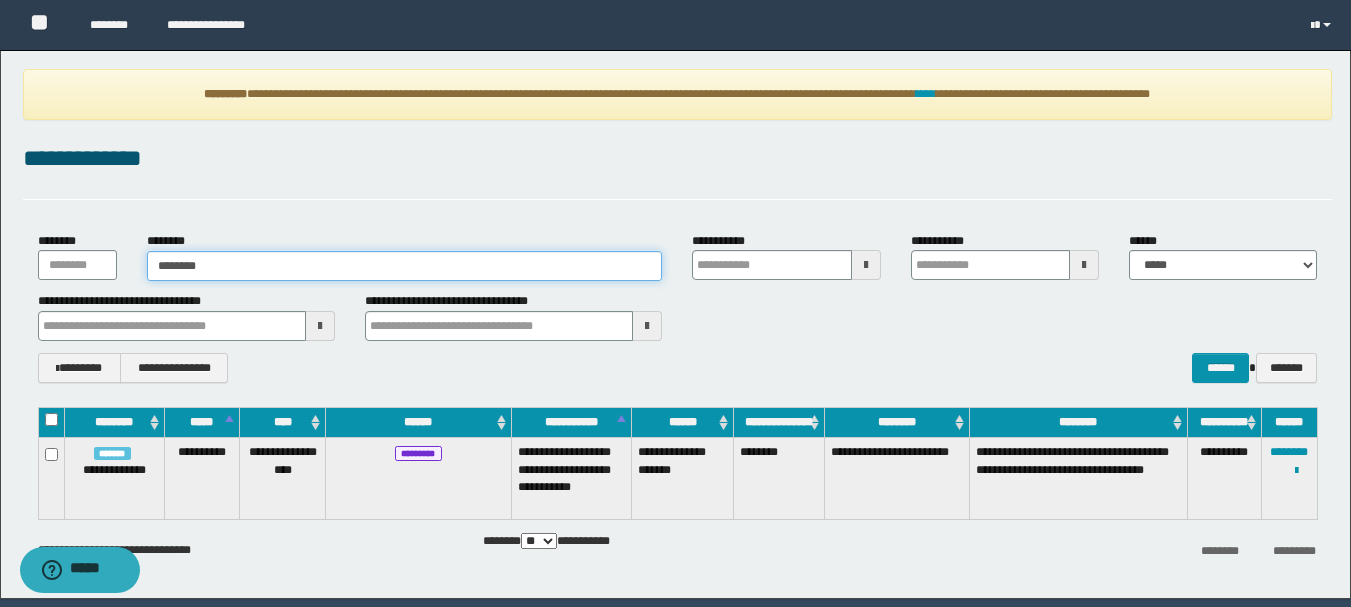 type on "********" 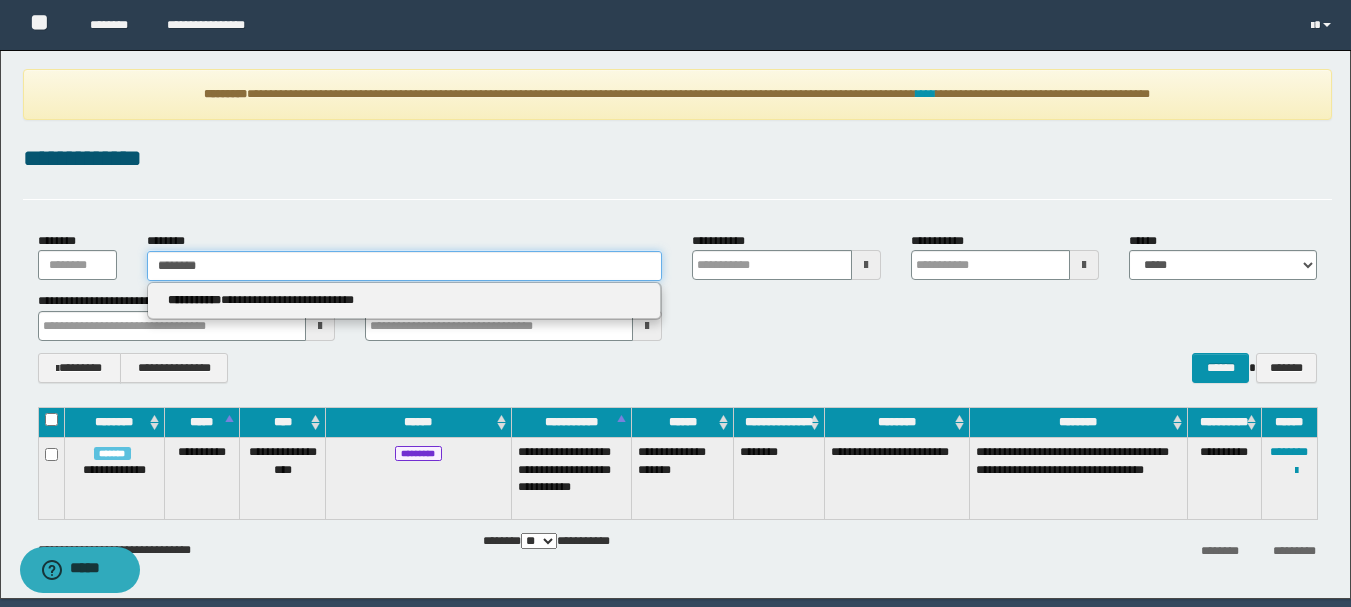 type 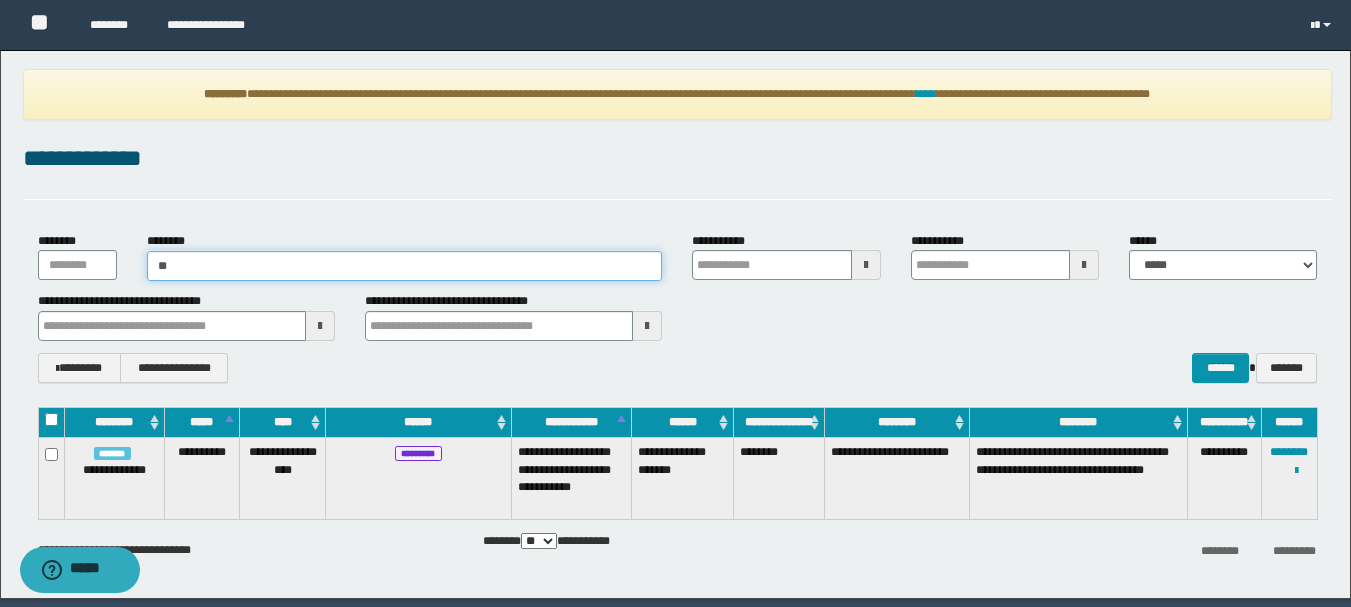 type on "*" 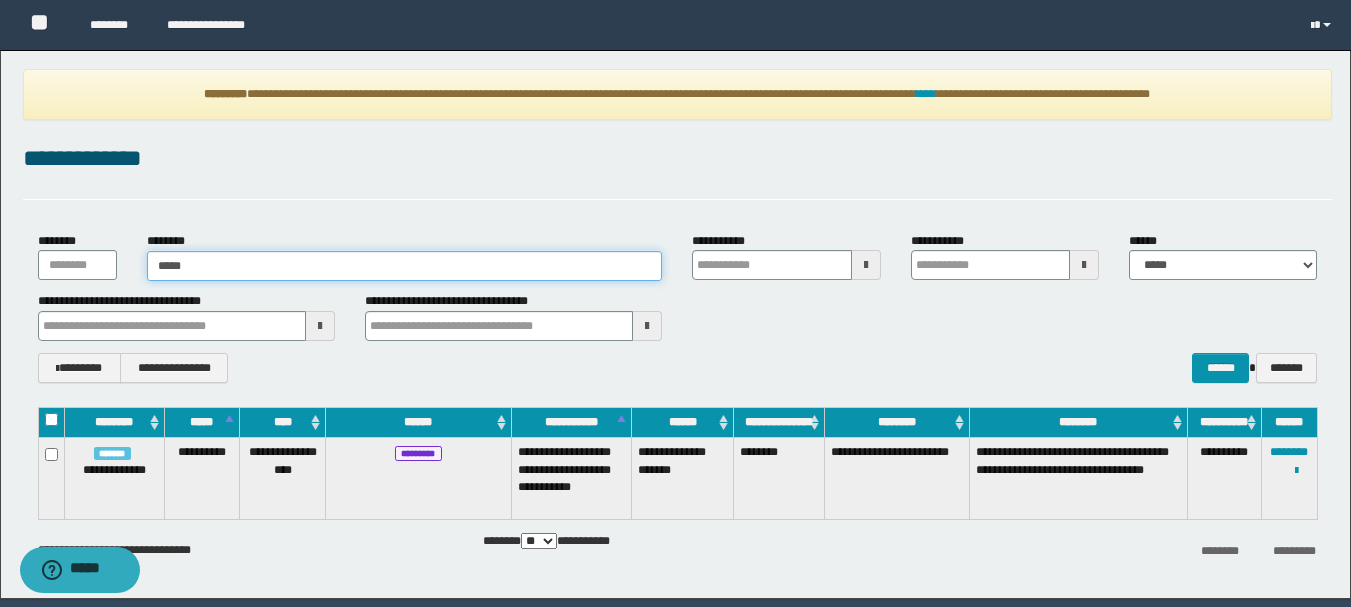 type on "******" 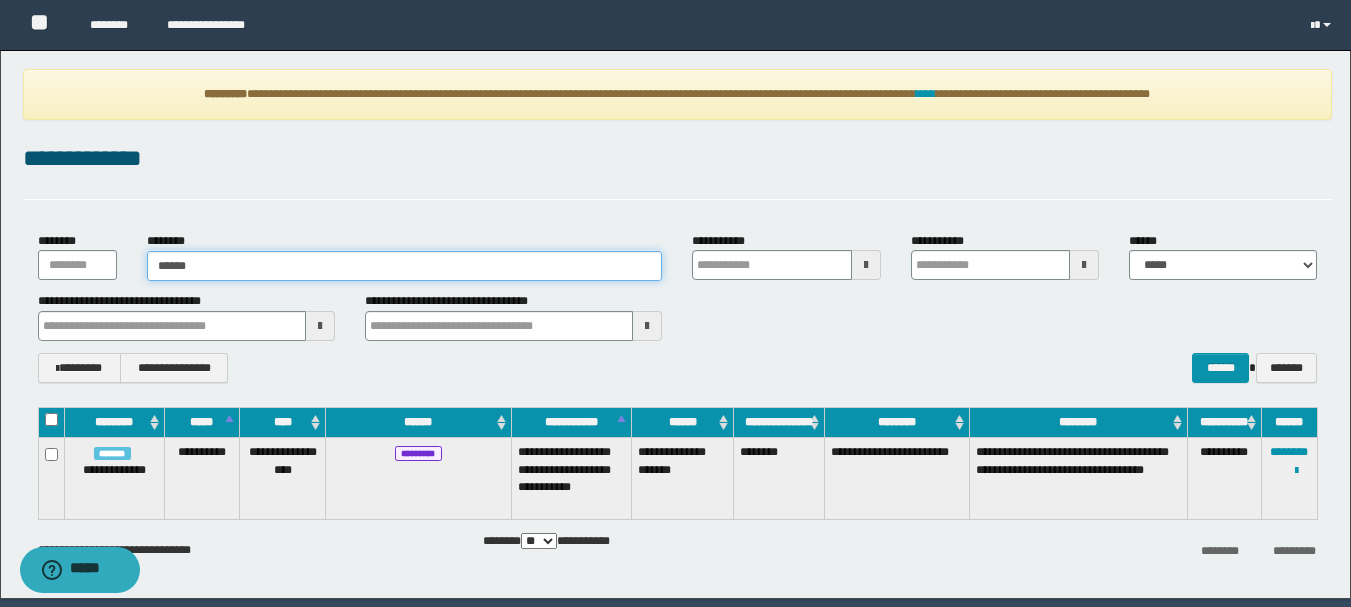 type on "******" 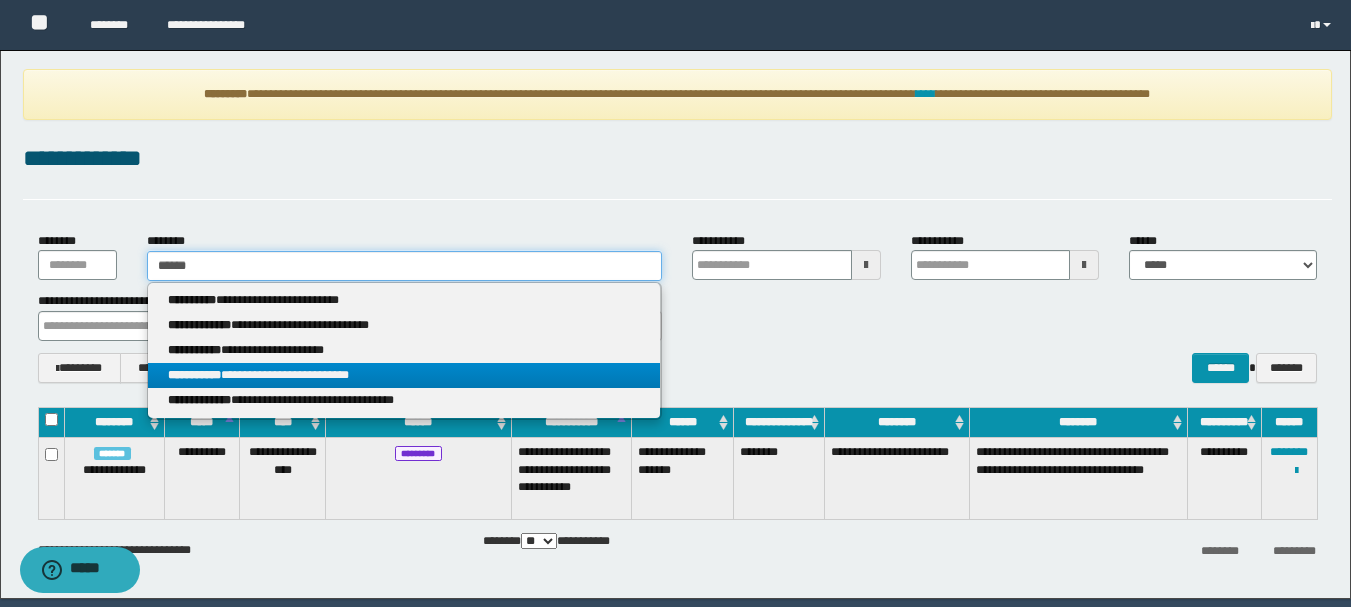type on "******" 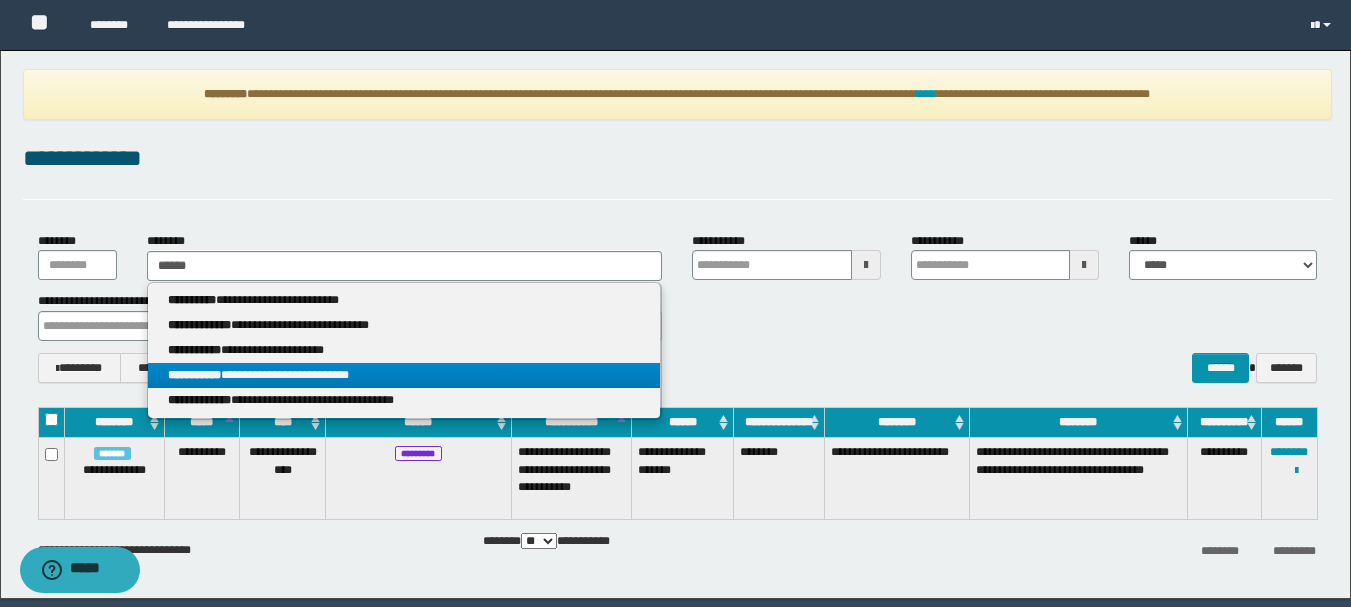 click on "**********" at bounding box center [404, 375] 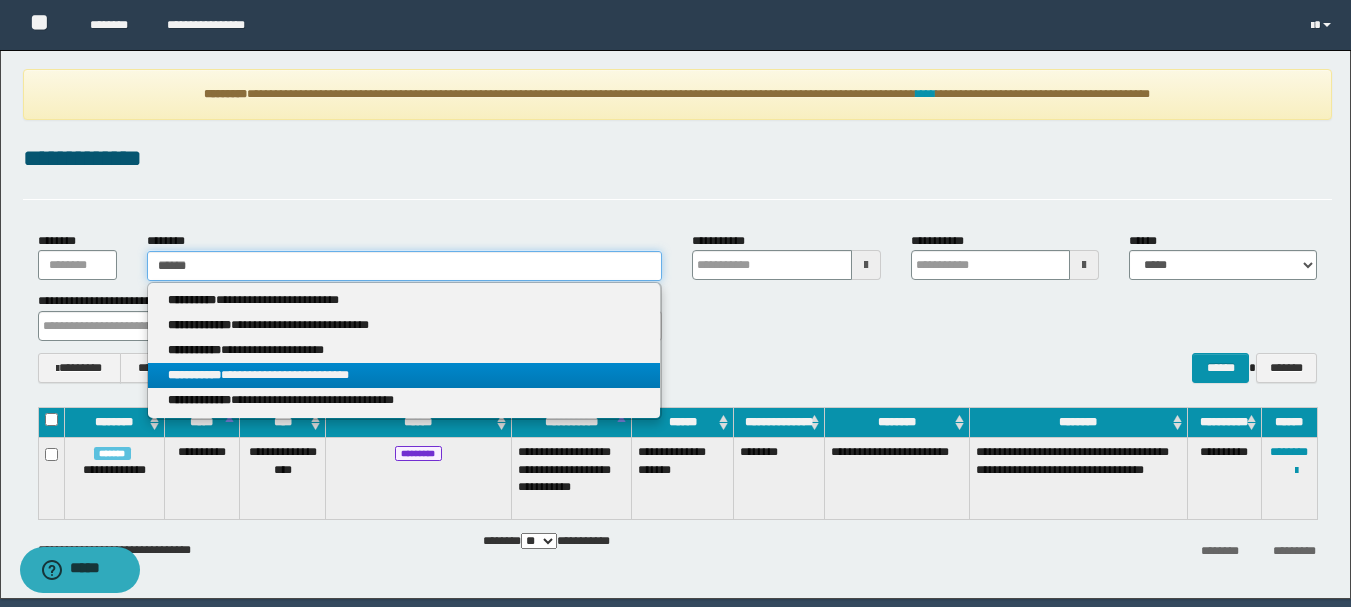 type 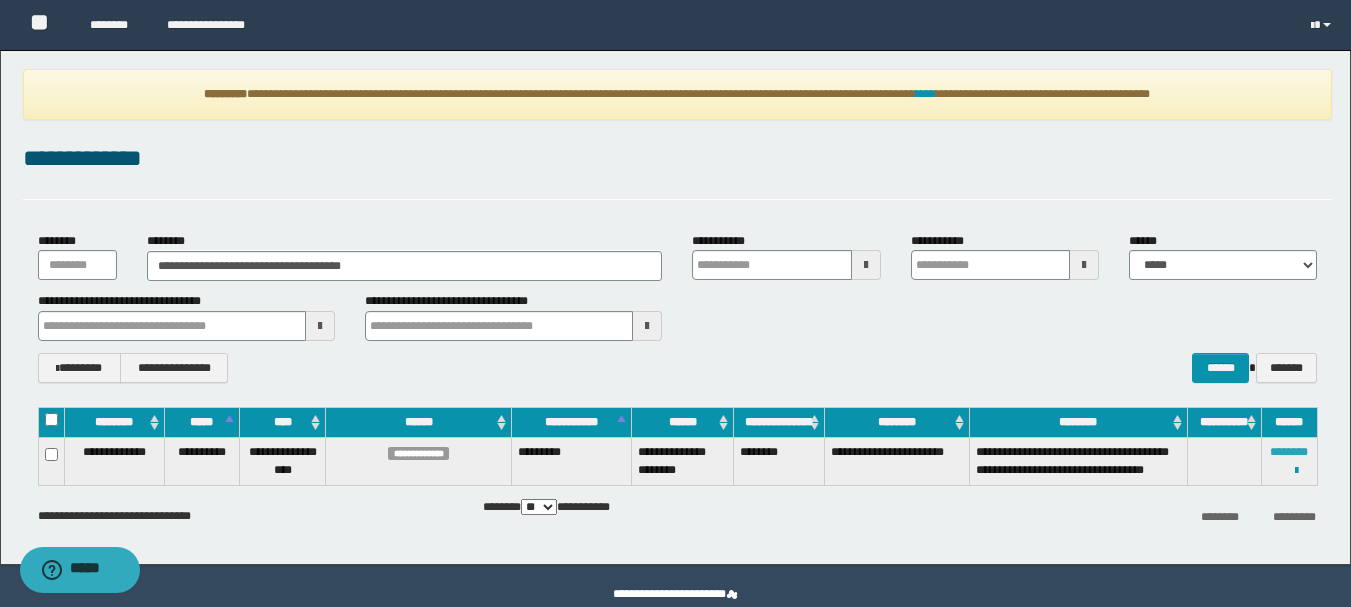 click on "********" at bounding box center [1289, 452] 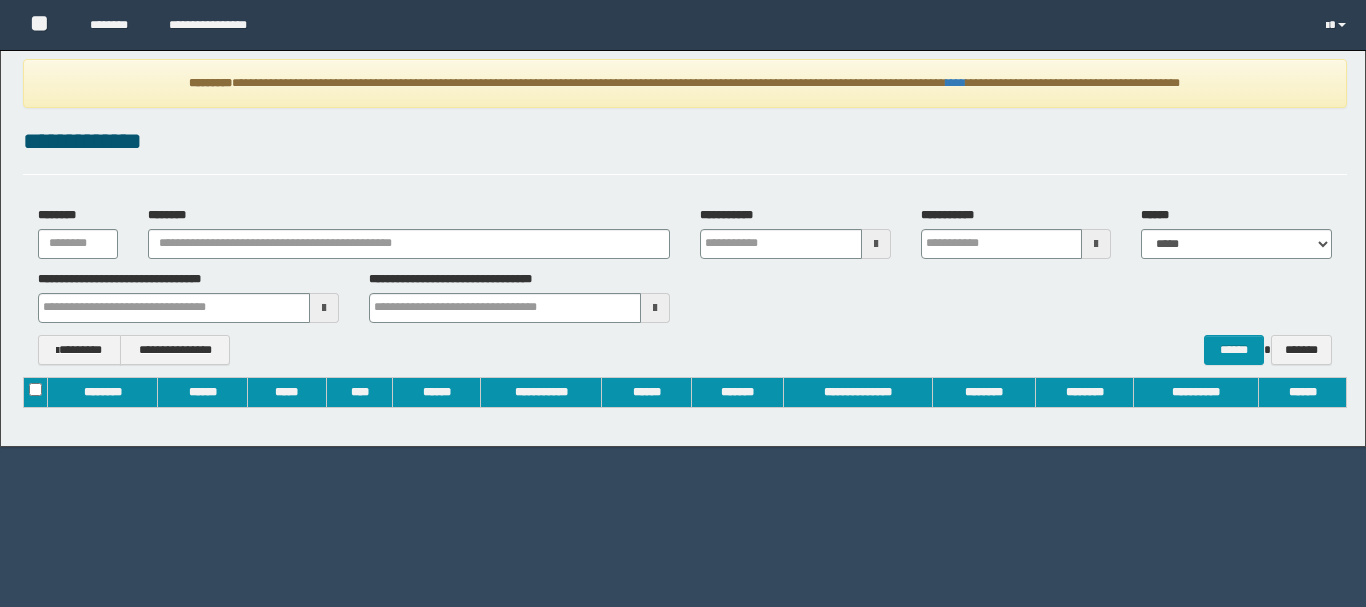 scroll, scrollTop: 0, scrollLeft: 0, axis: both 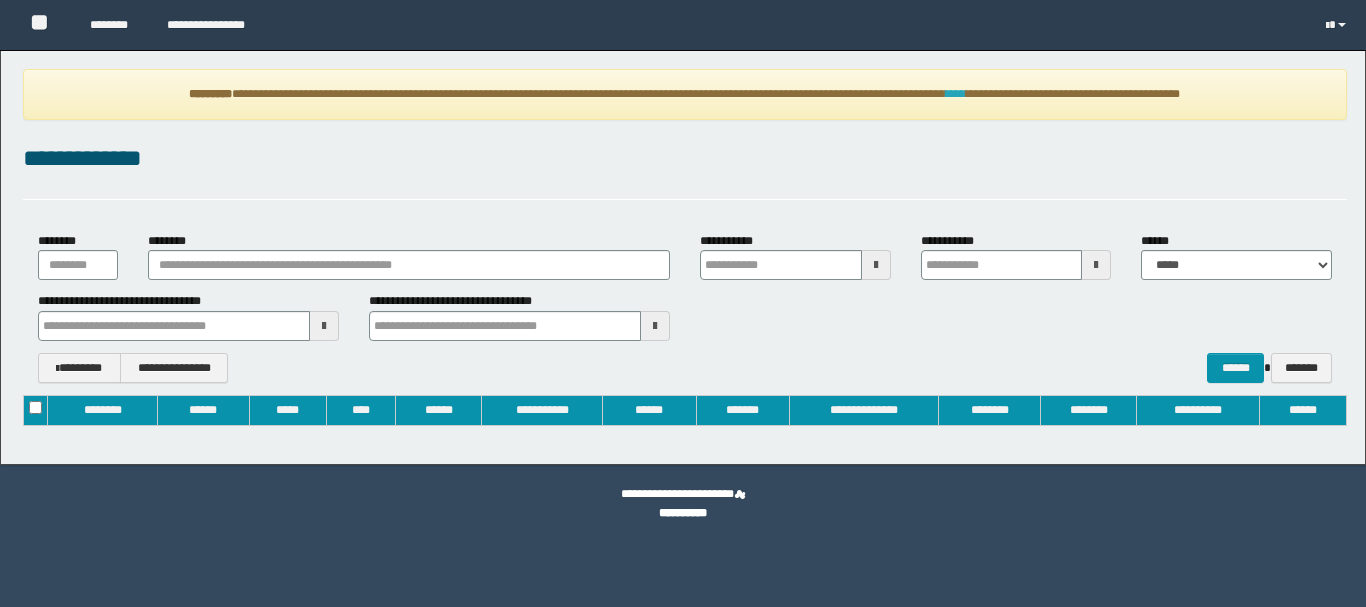 click on "****" at bounding box center (956, 94) 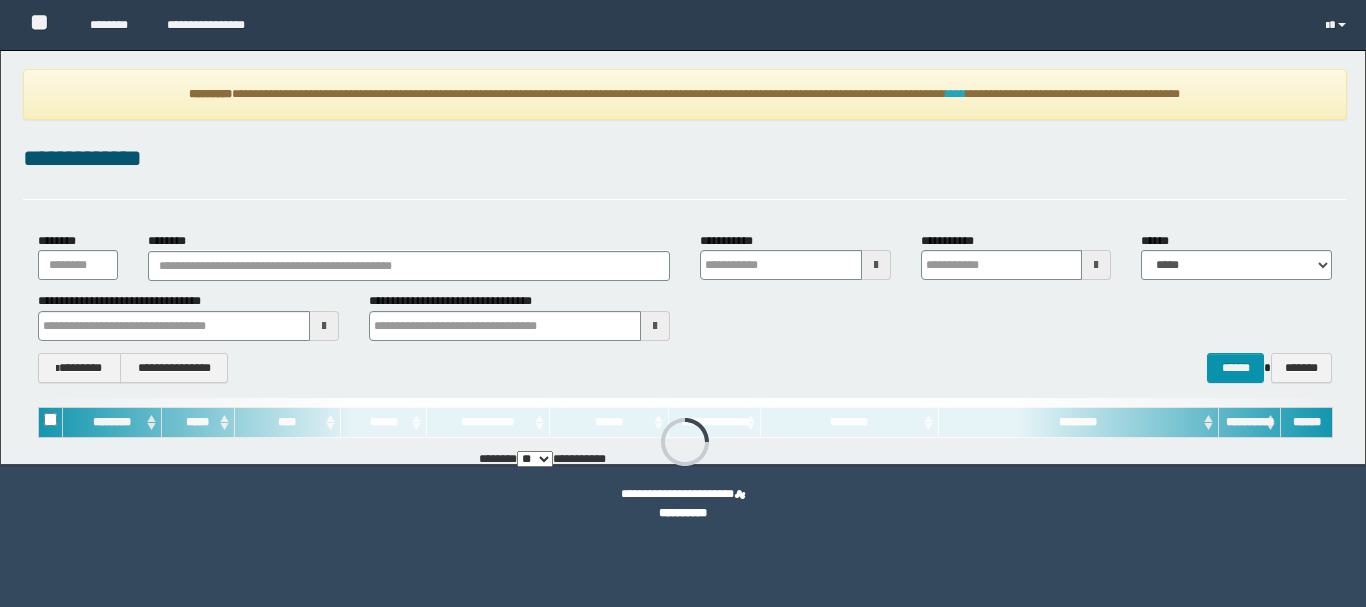 type on "**********" 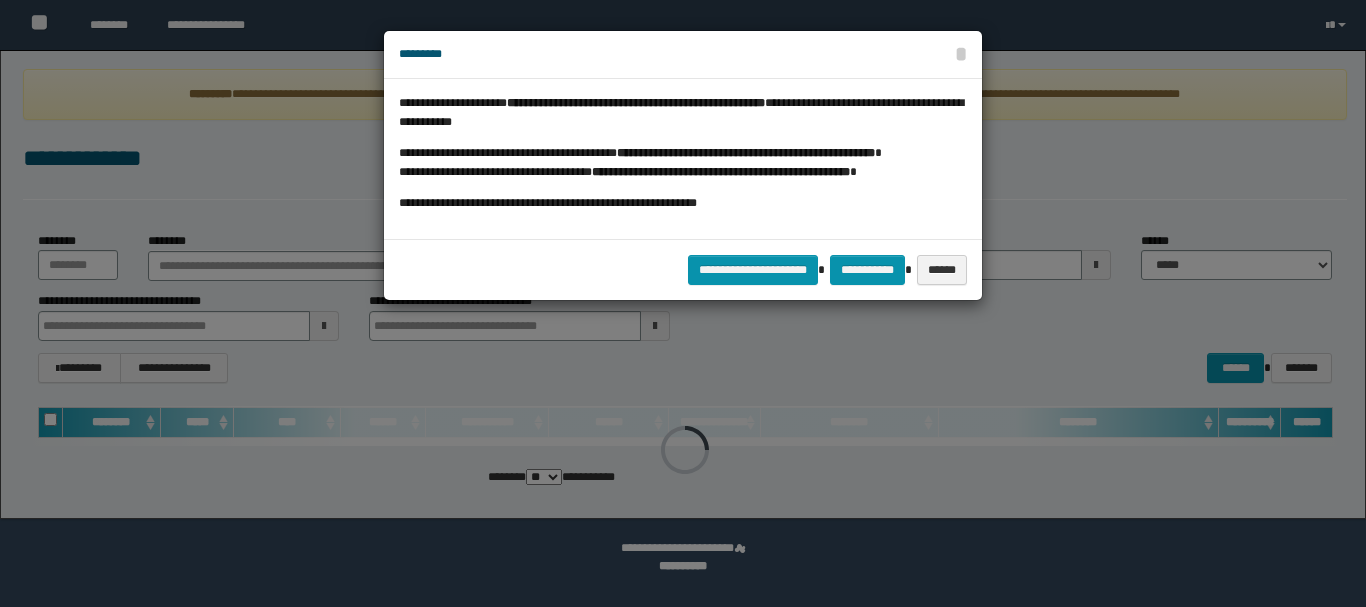 click on "**********" at bounding box center (683, 159) 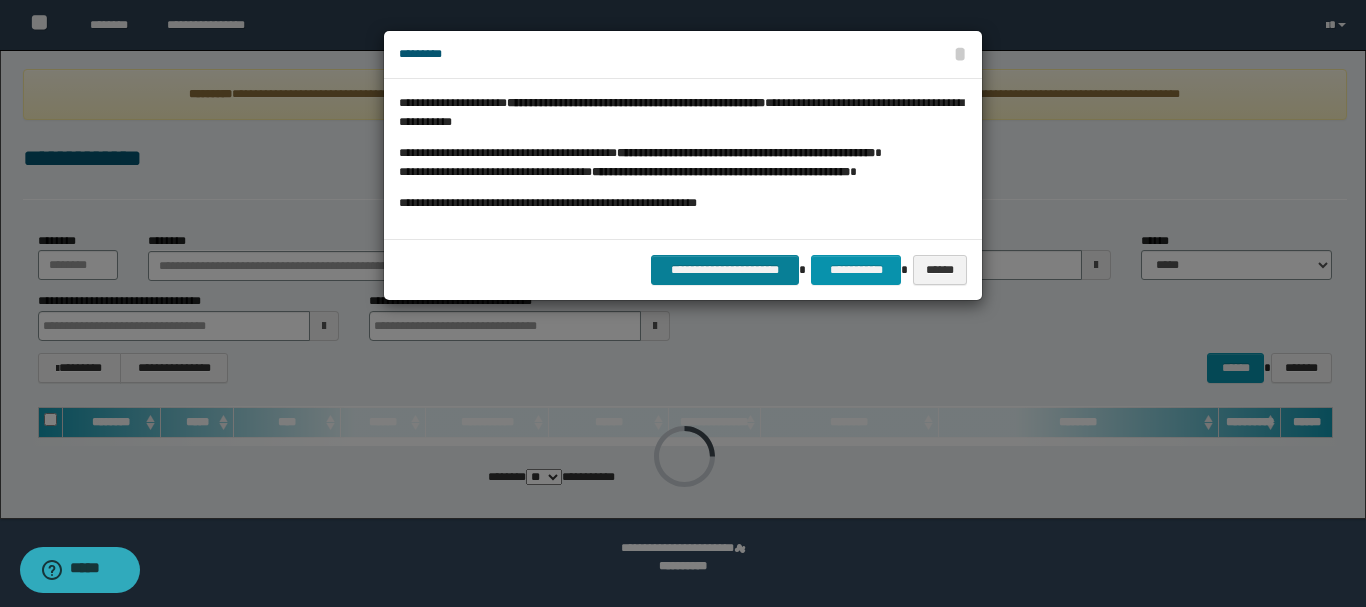 scroll, scrollTop: 0, scrollLeft: 0, axis: both 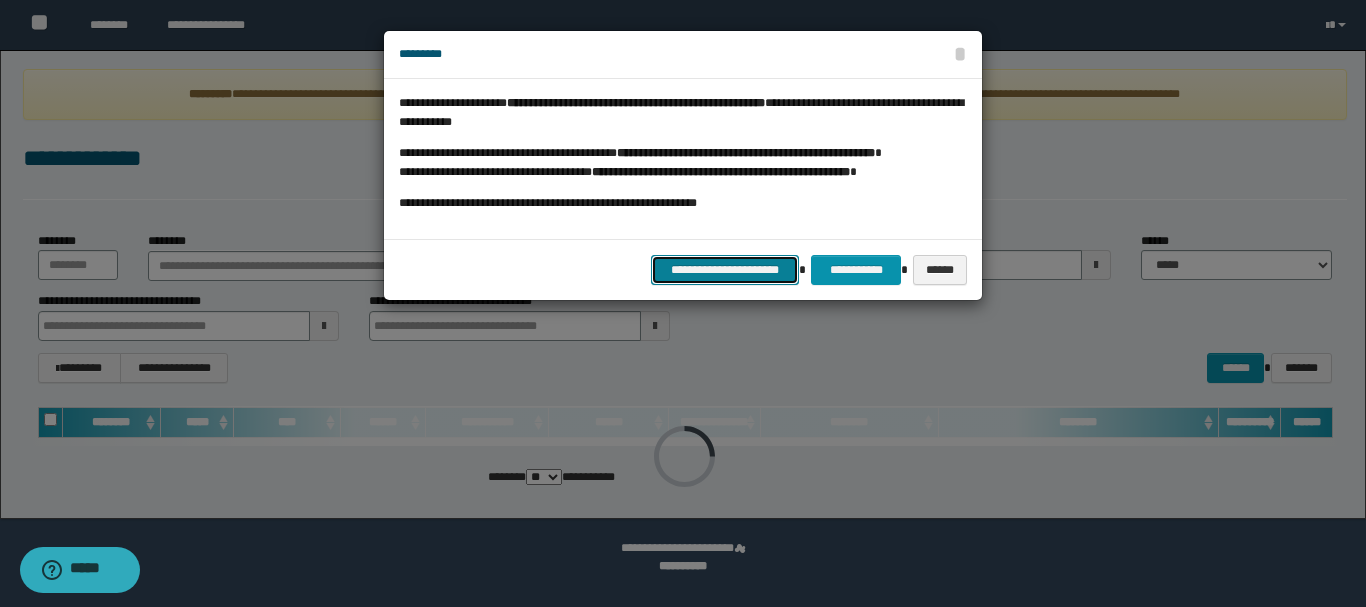 click on "**********" at bounding box center [725, 270] 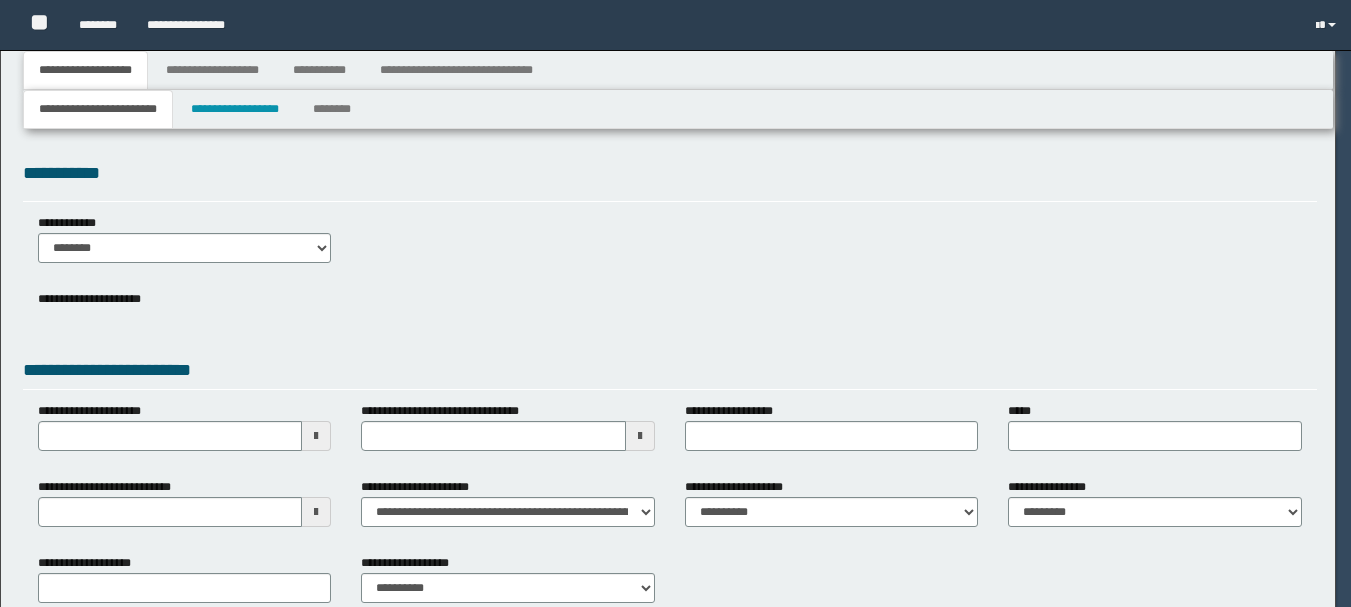 type 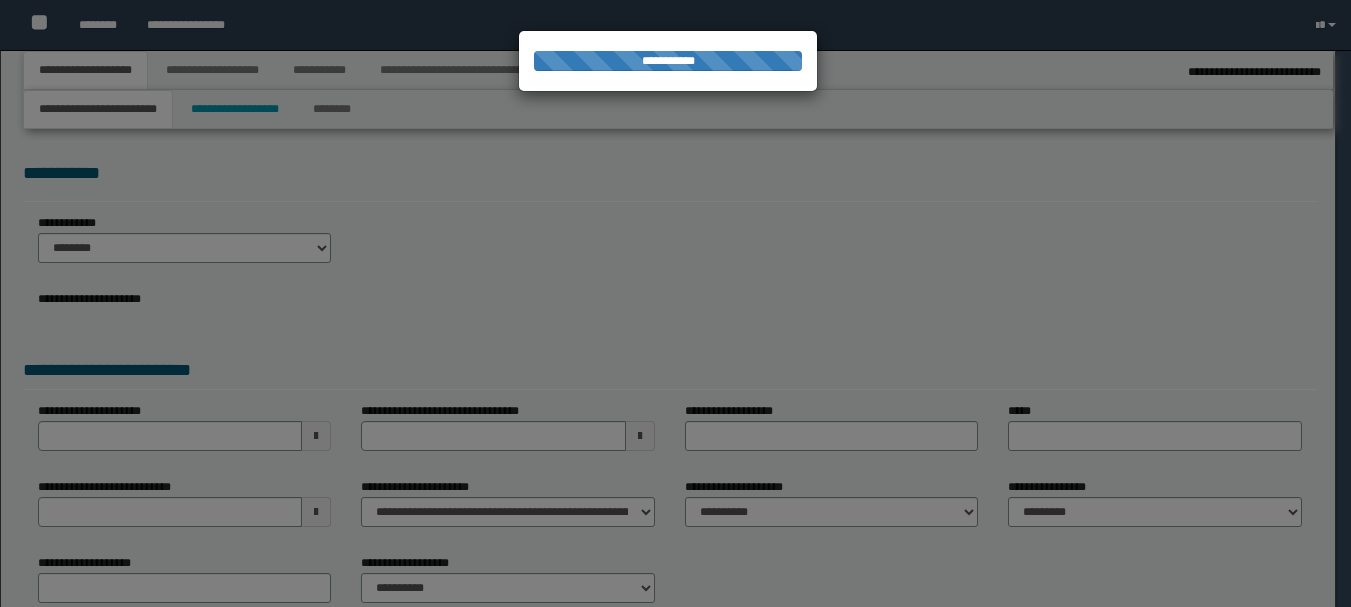 type on "**********" 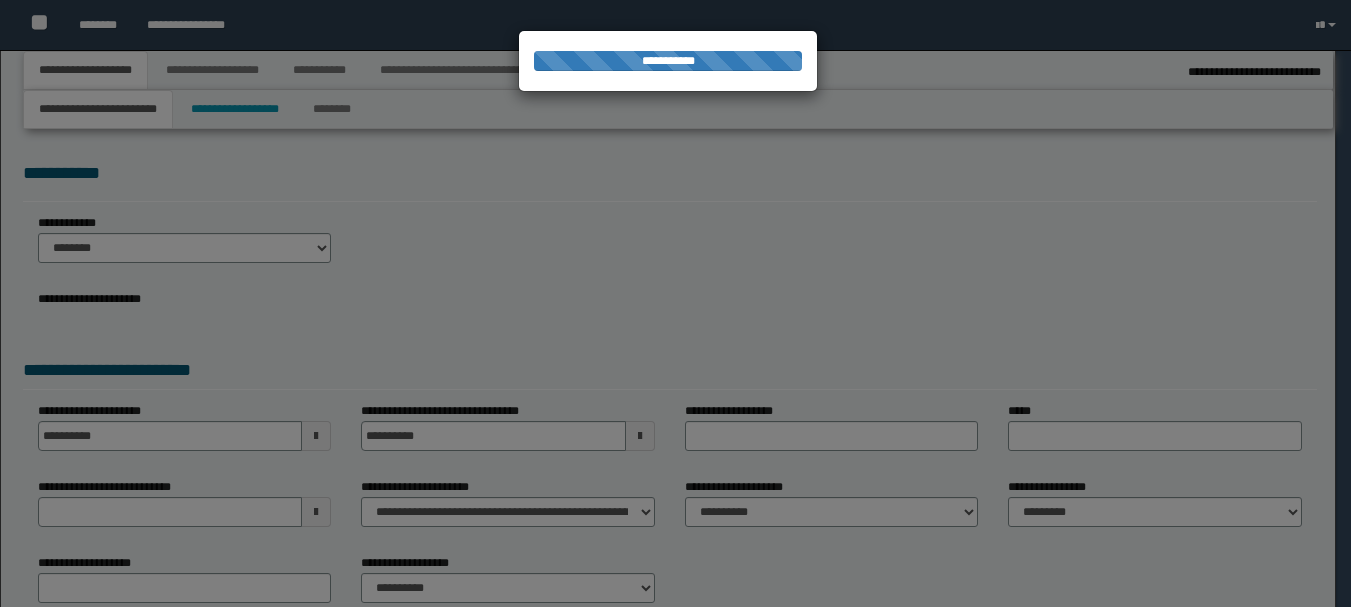 type on "**********" 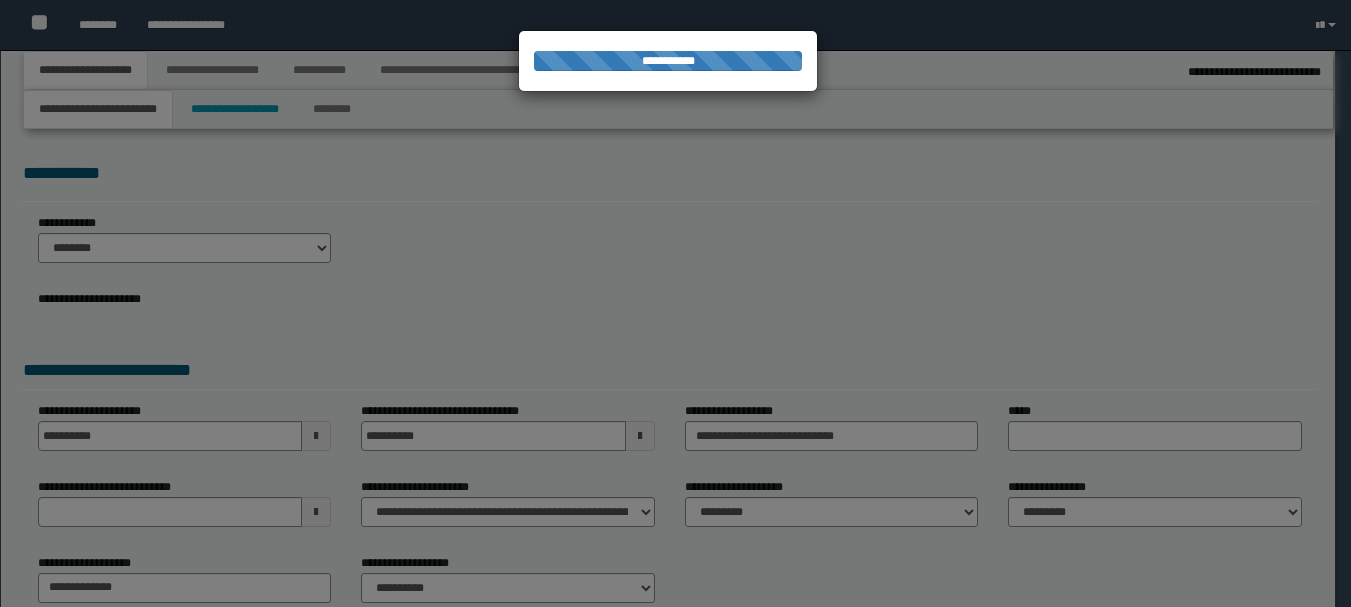 type on "*********" 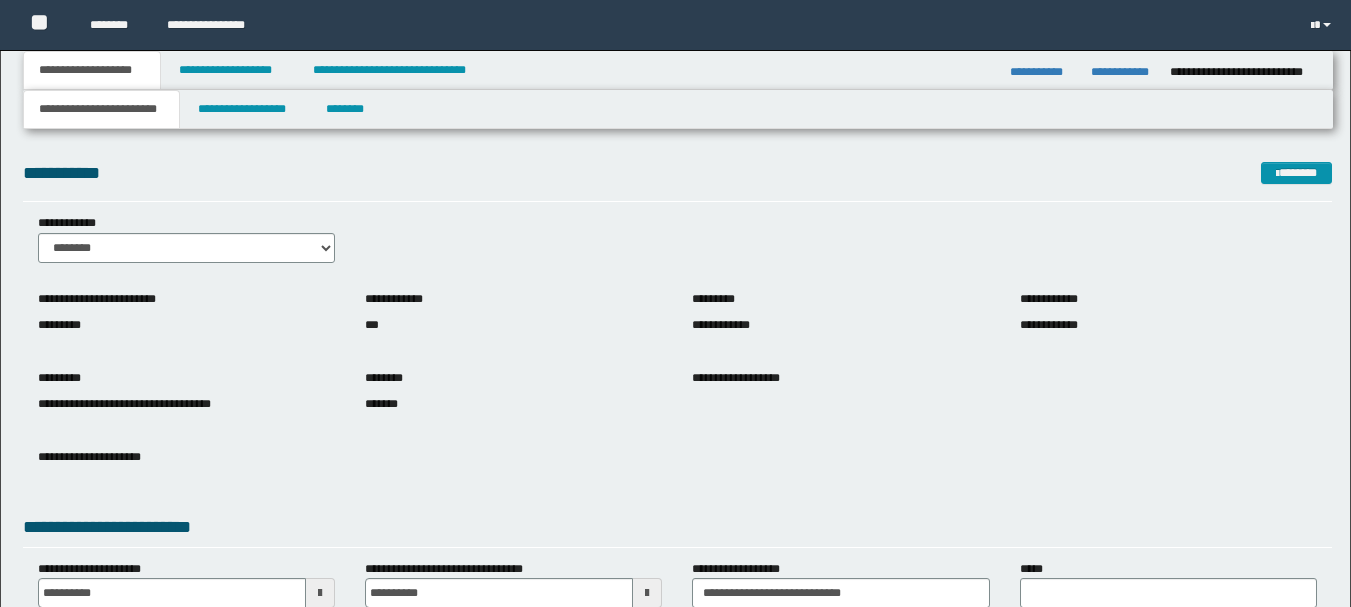 scroll, scrollTop: 0, scrollLeft: 0, axis: both 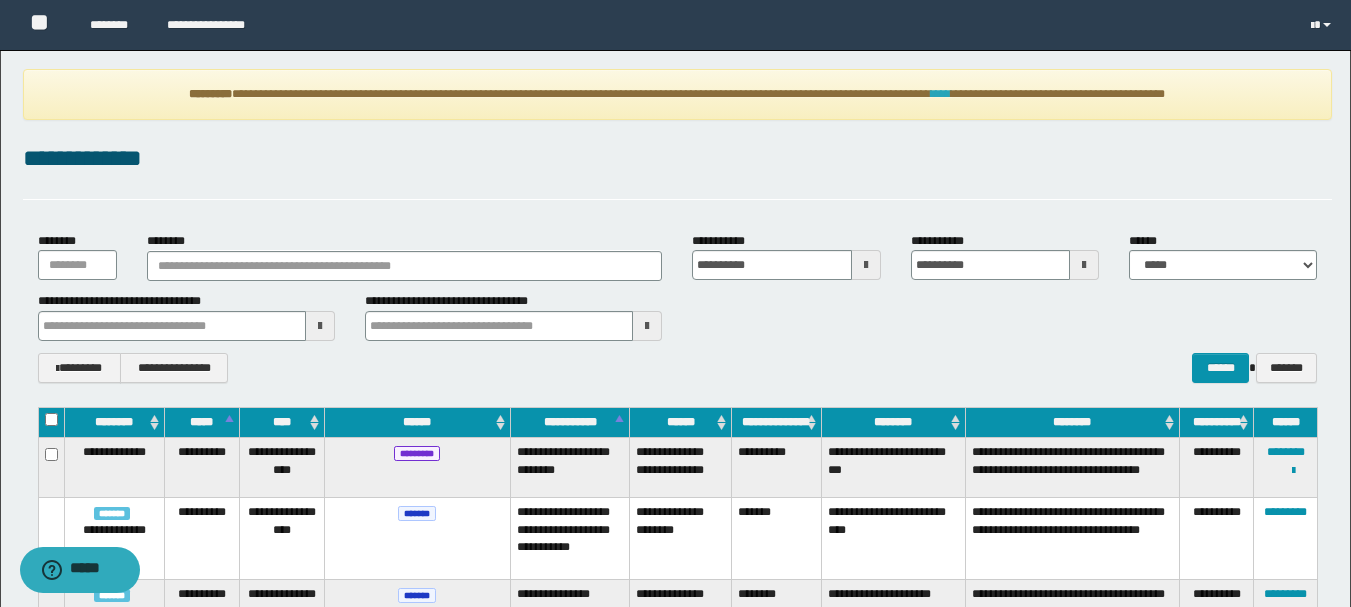 click on "****" at bounding box center [941, 94] 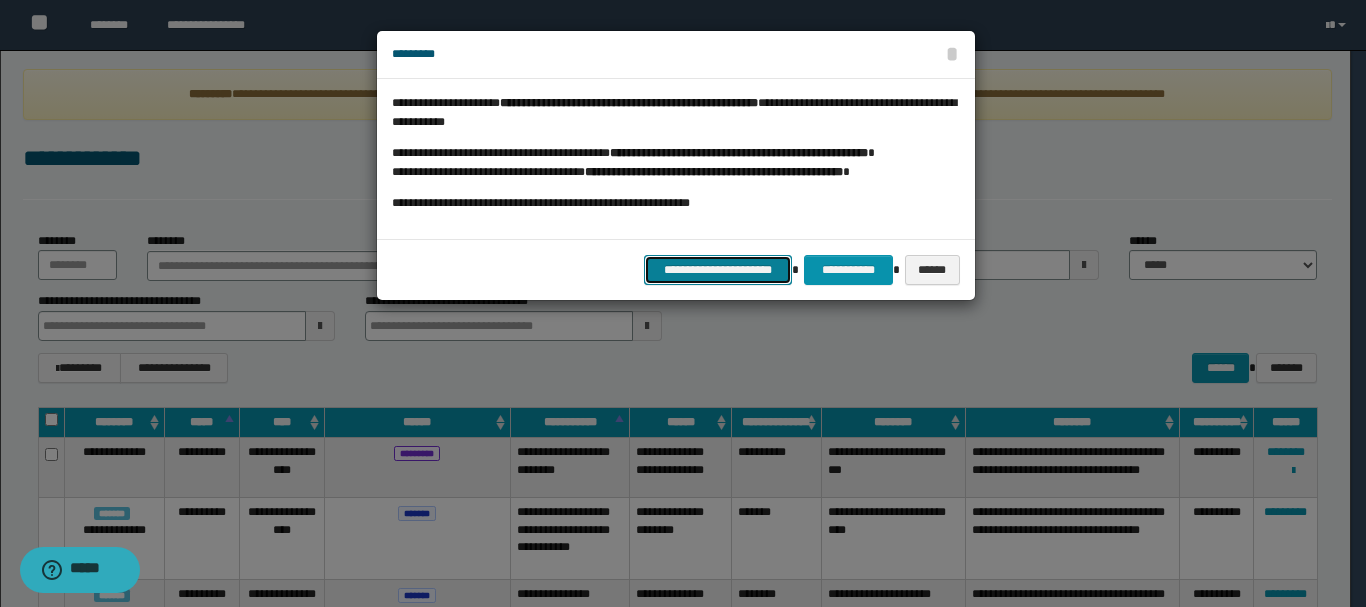 click on "**********" at bounding box center [718, 270] 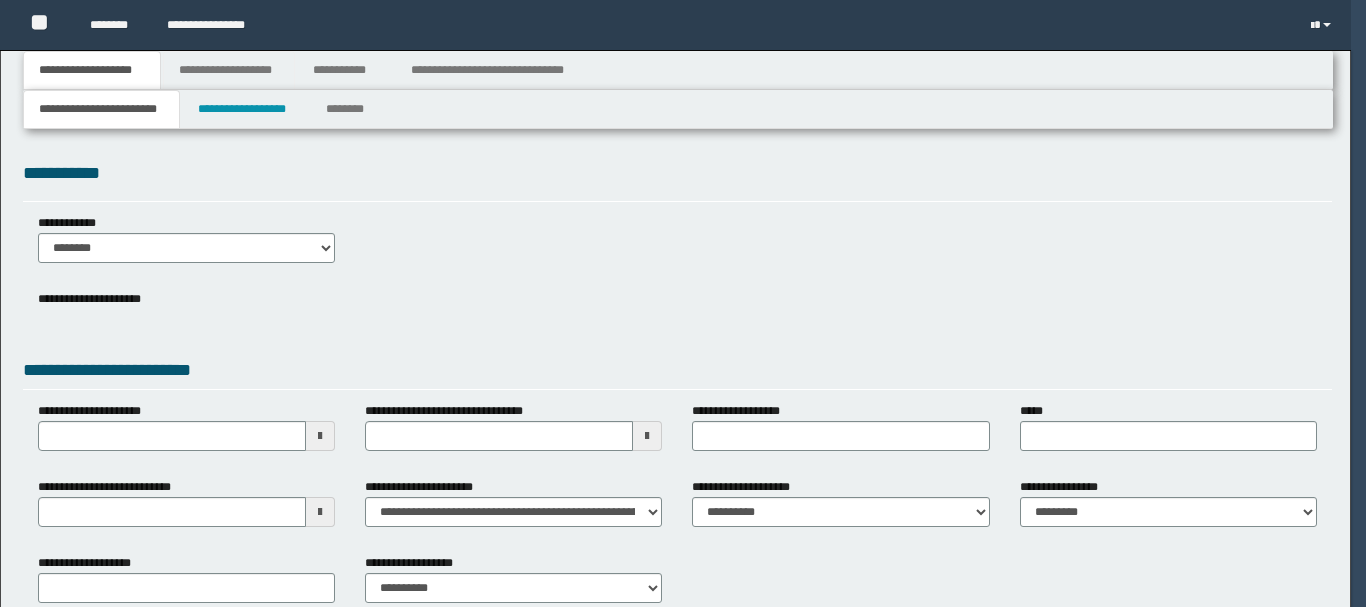 type 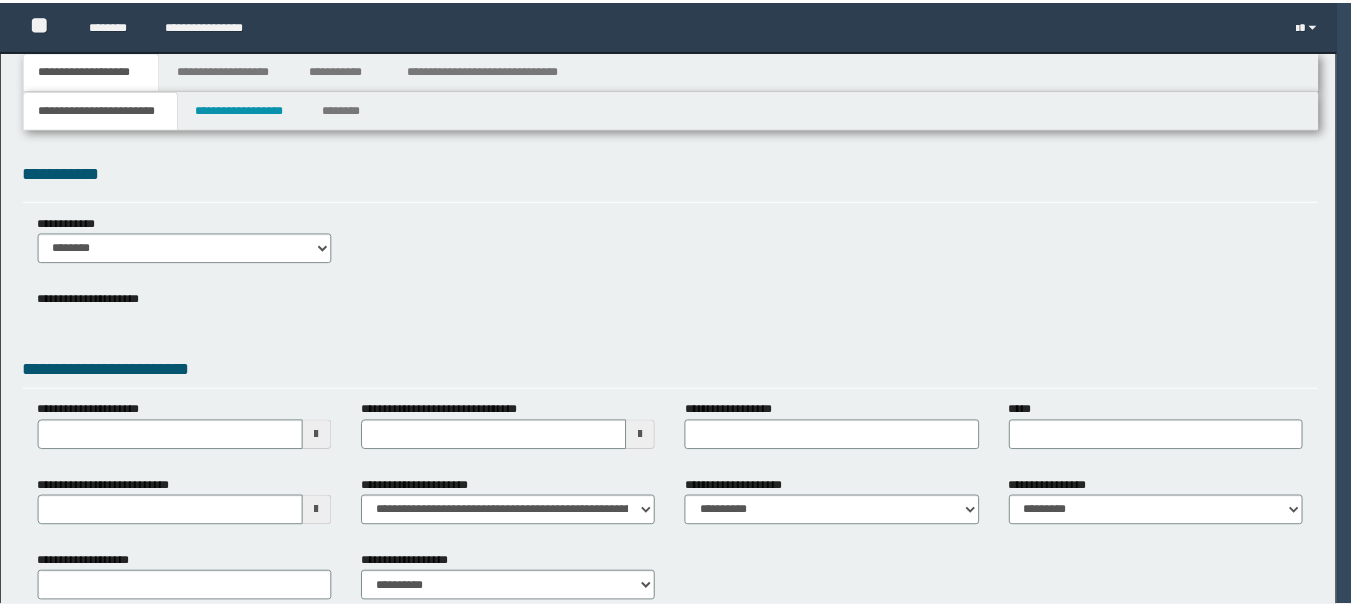 scroll, scrollTop: 0, scrollLeft: 0, axis: both 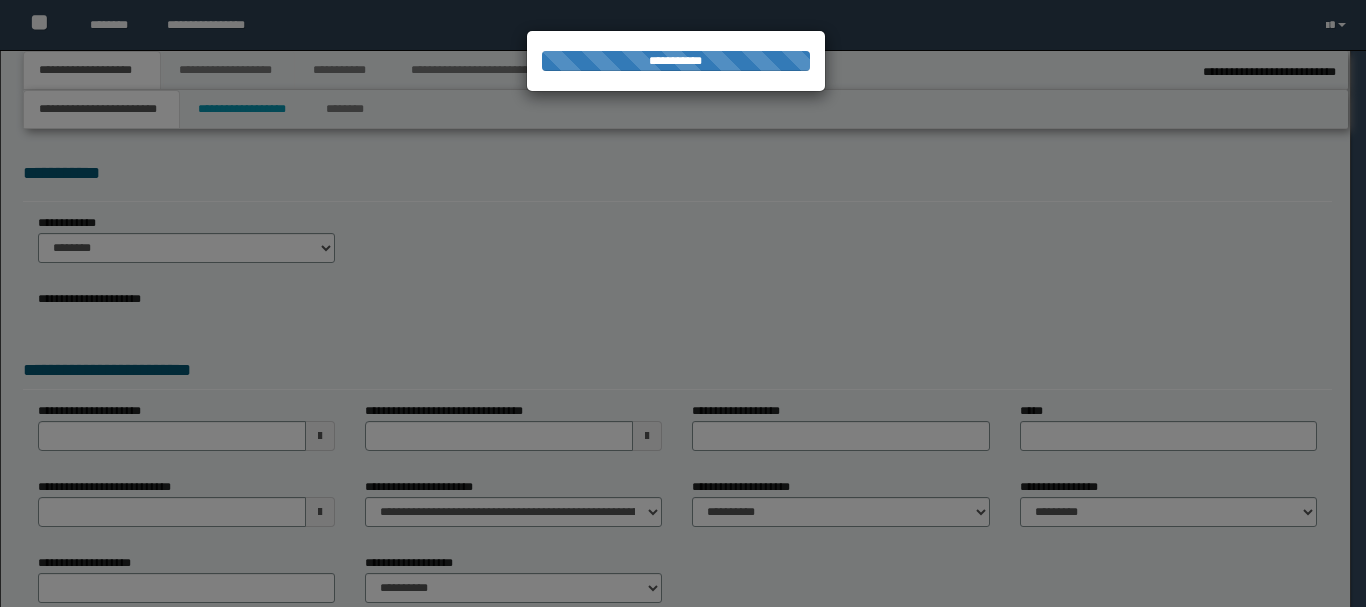 type on "**********" 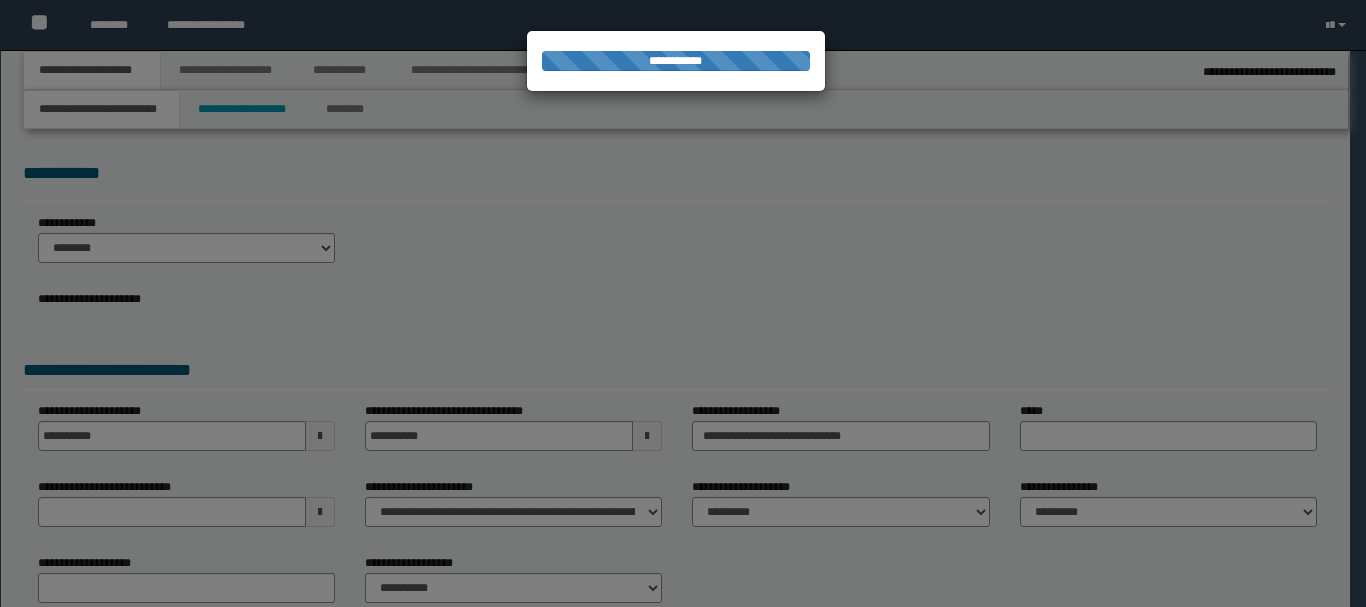 type on "**********" 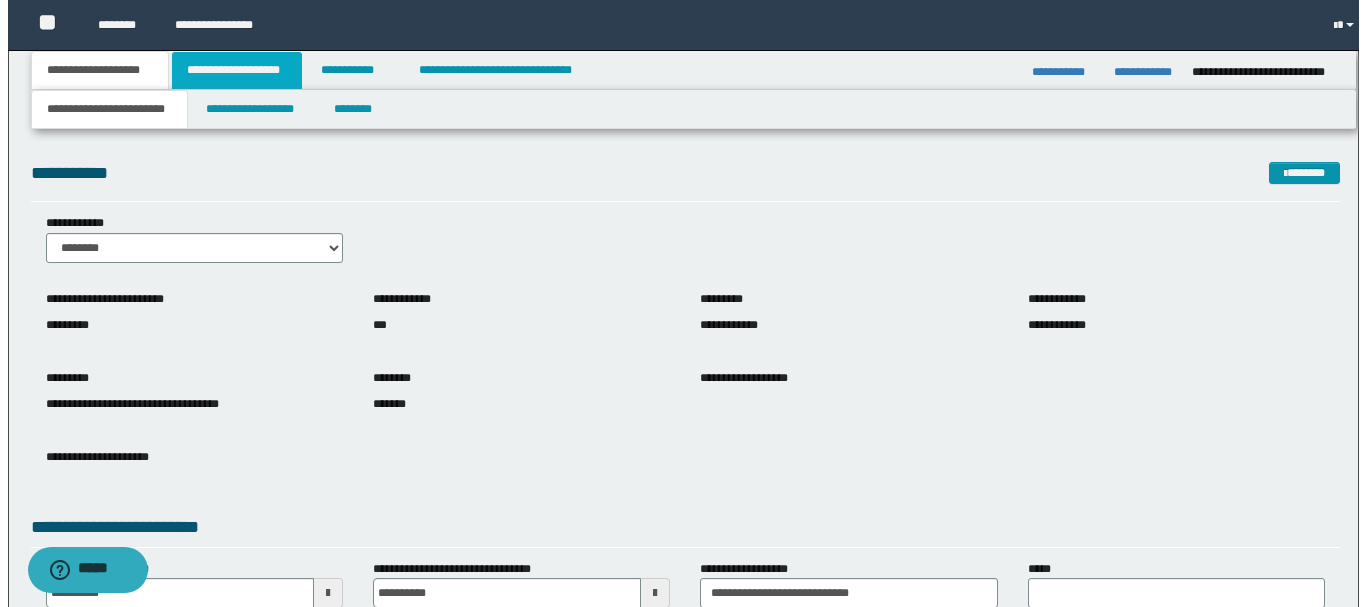 scroll, scrollTop: 0, scrollLeft: 0, axis: both 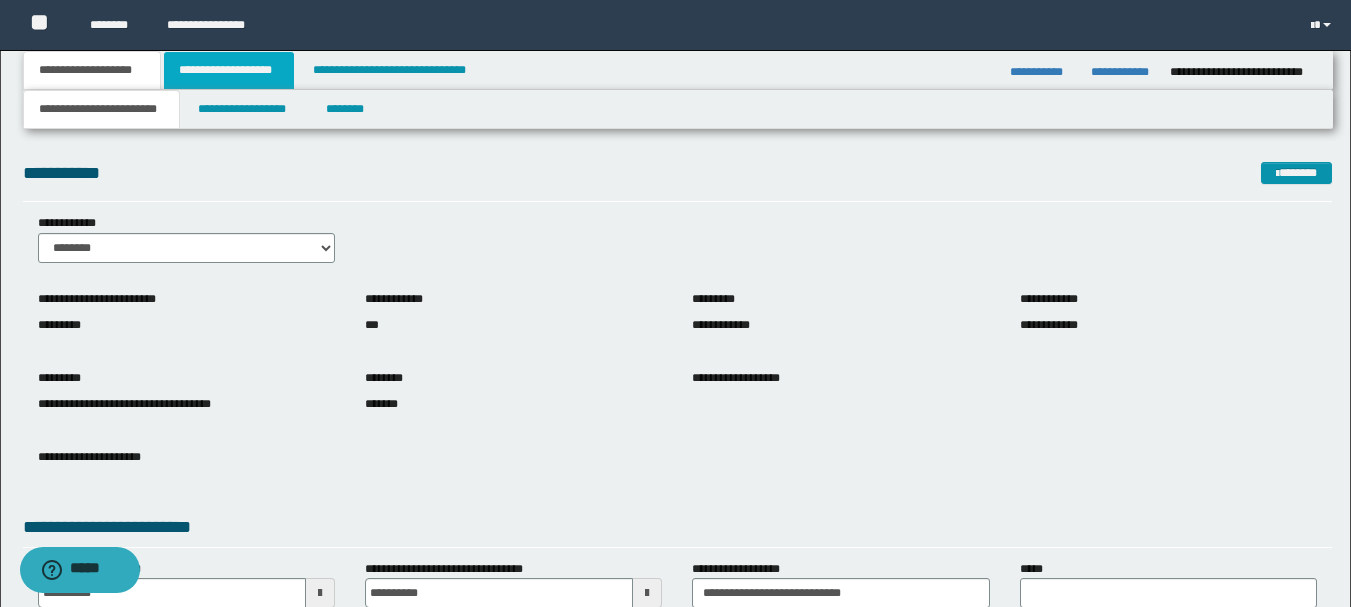 click on "**********" at bounding box center [229, 70] 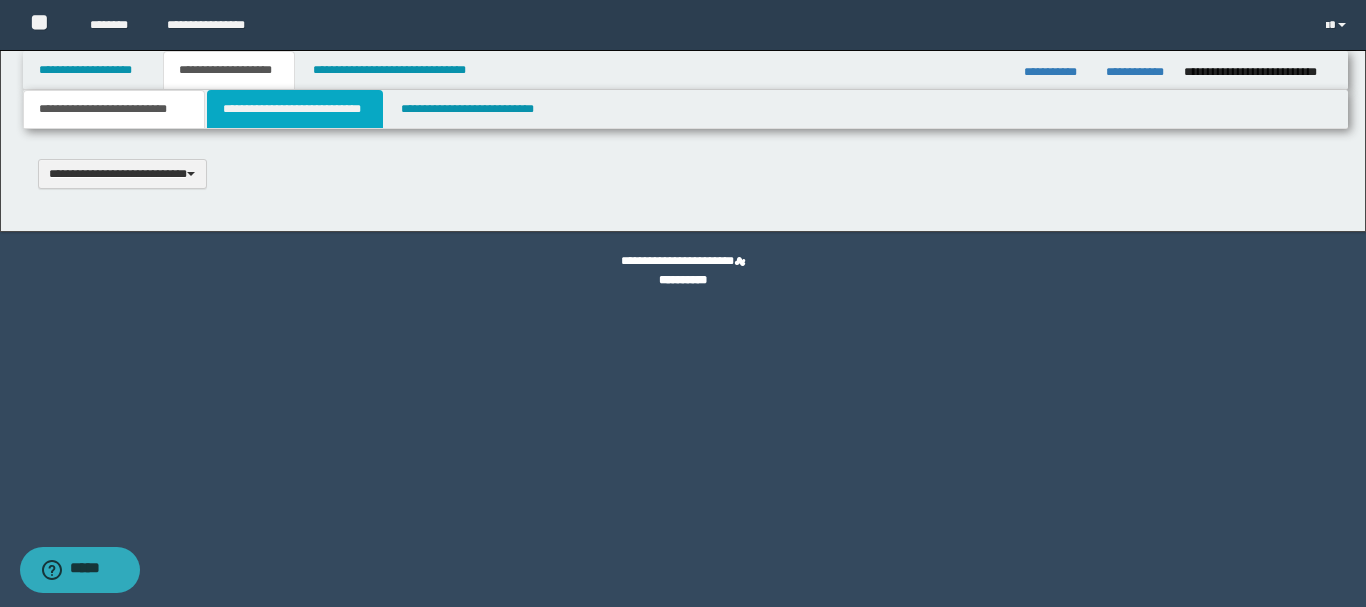 click on "**********" at bounding box center [295, 109] 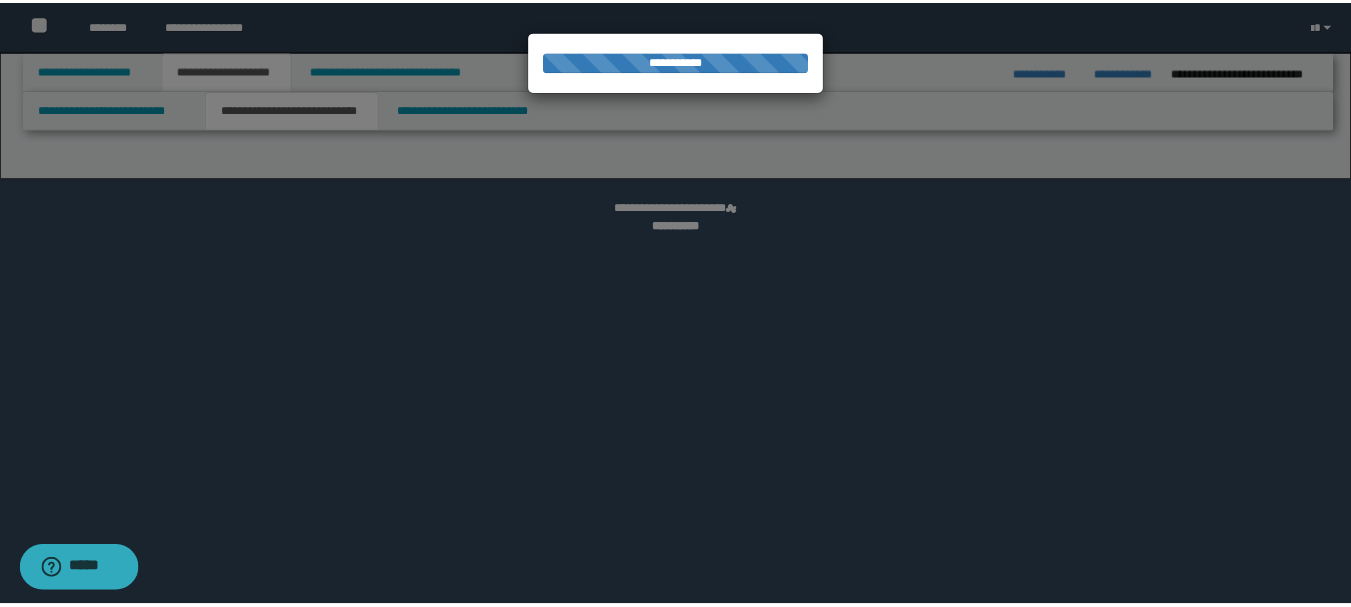 scroll, scrollTop: 0, scrollLeft: 0, axis: both 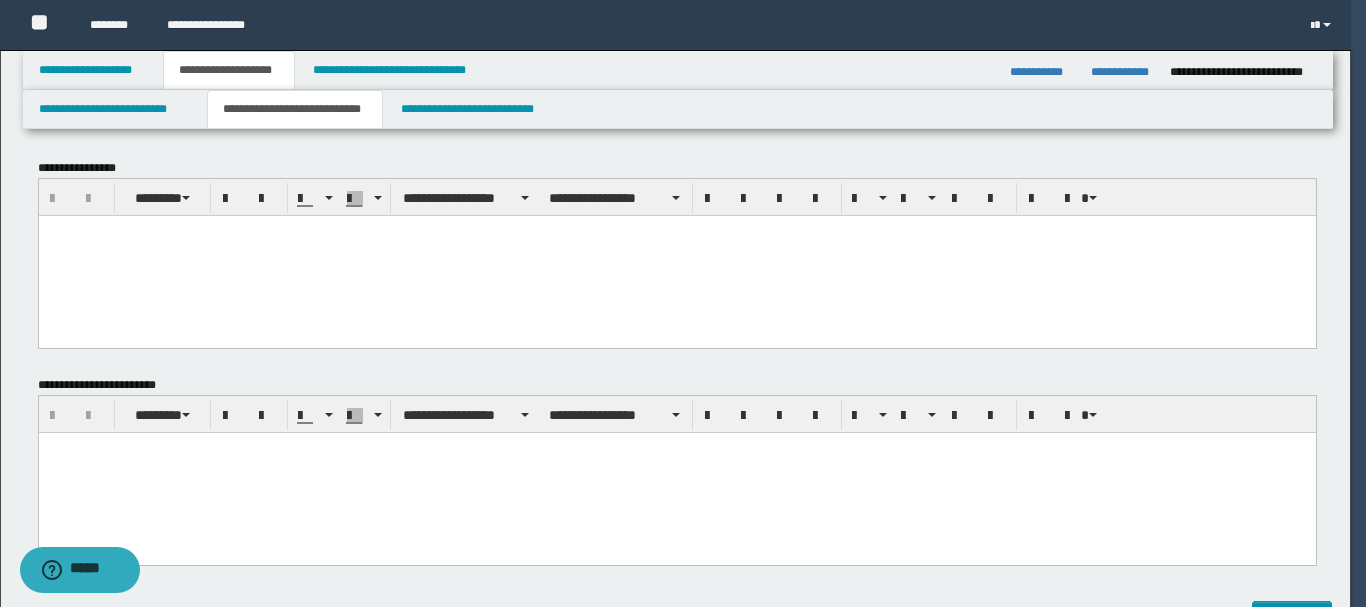 click at bounding box center (676, 255) 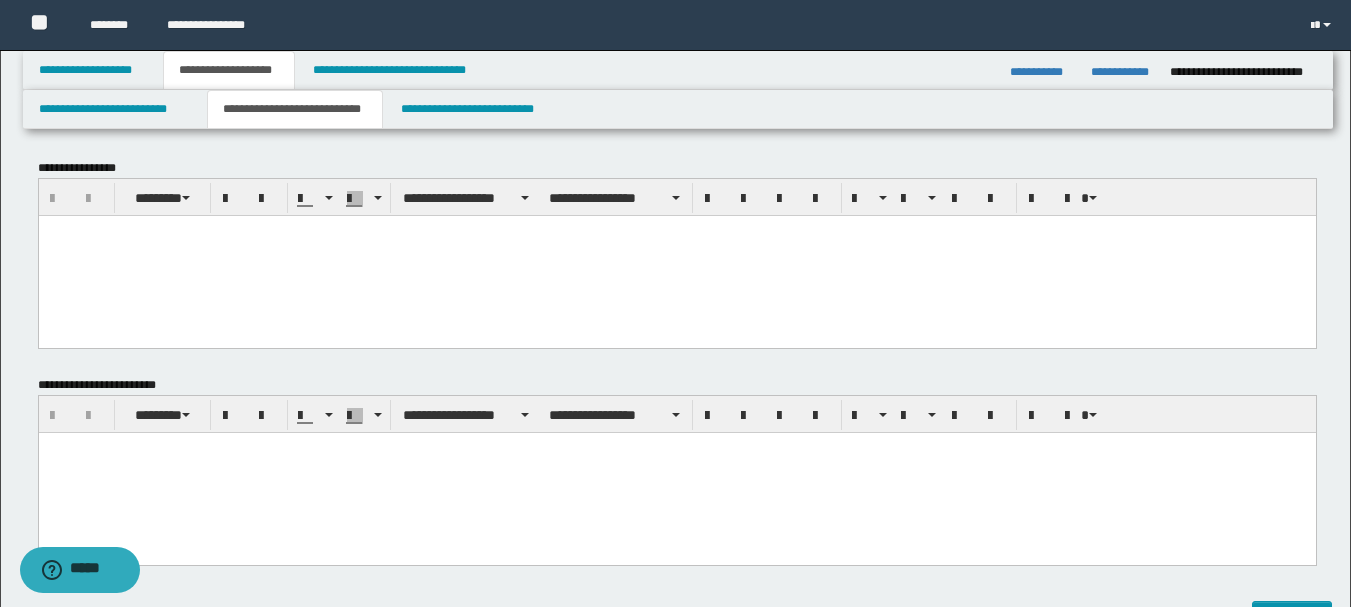 scroll, scrollTop: 0, scrollLeft: 0, axis: both 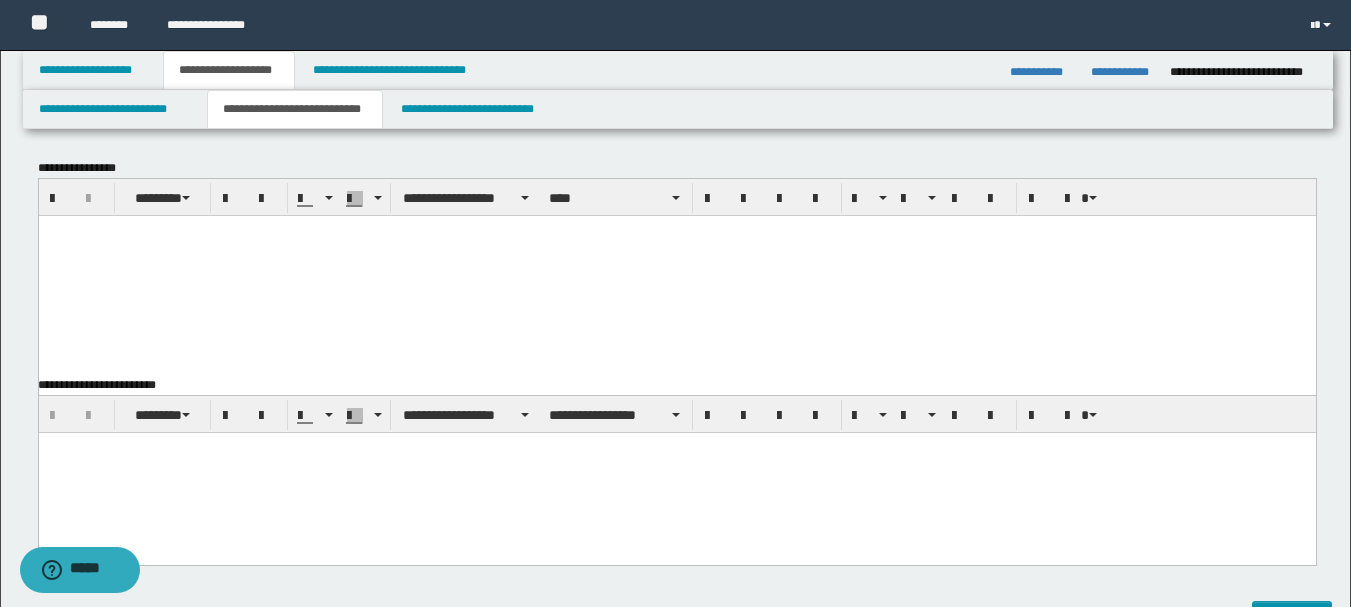 type 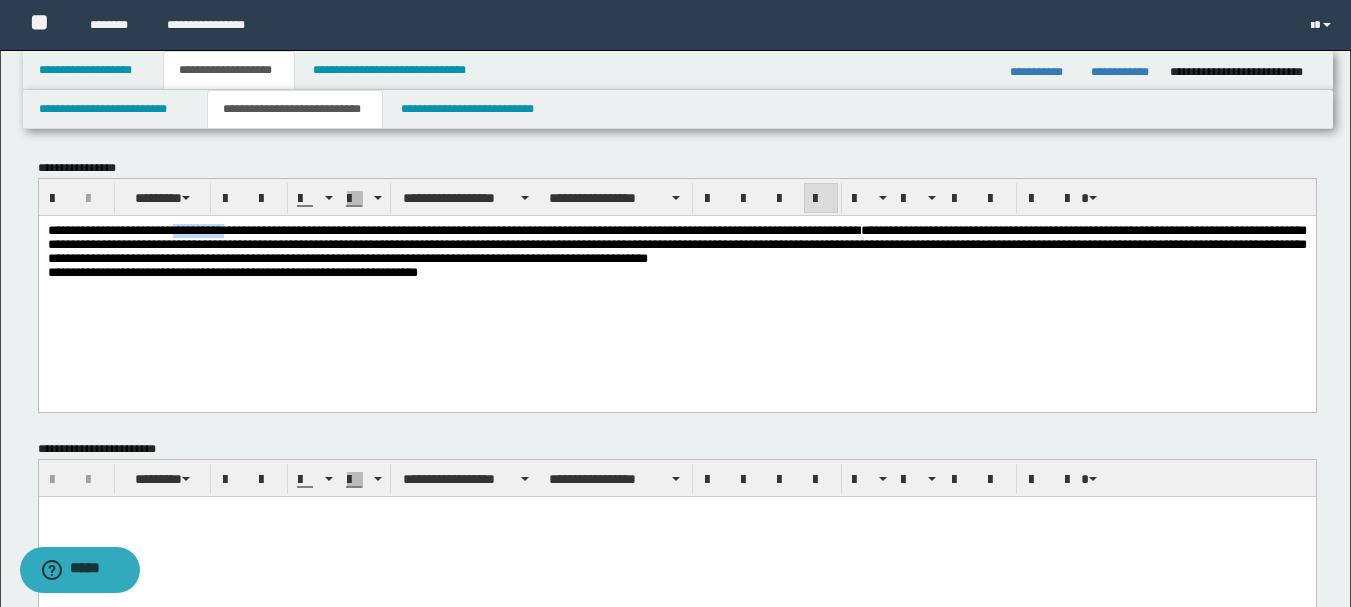 drag, startPoint x: 208, startPoint y: 232, endPoint x: 278, endPoint y: 228, distance: 70.11419 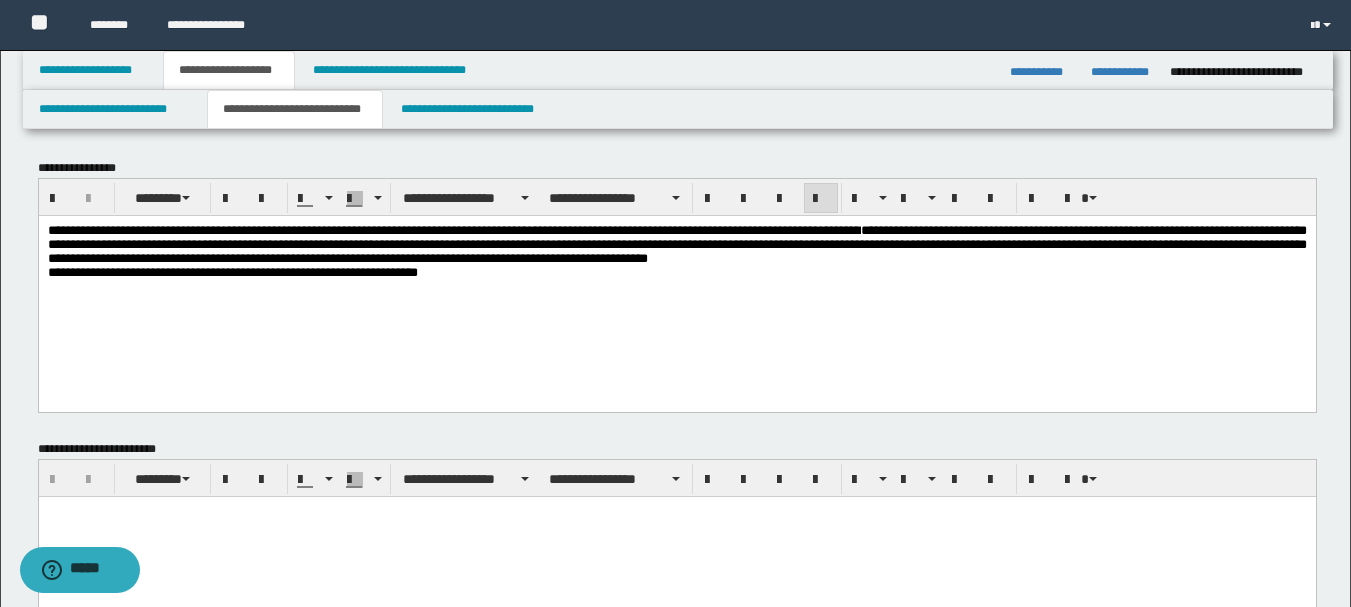 click on "**********" at bounding box center (676, 243) 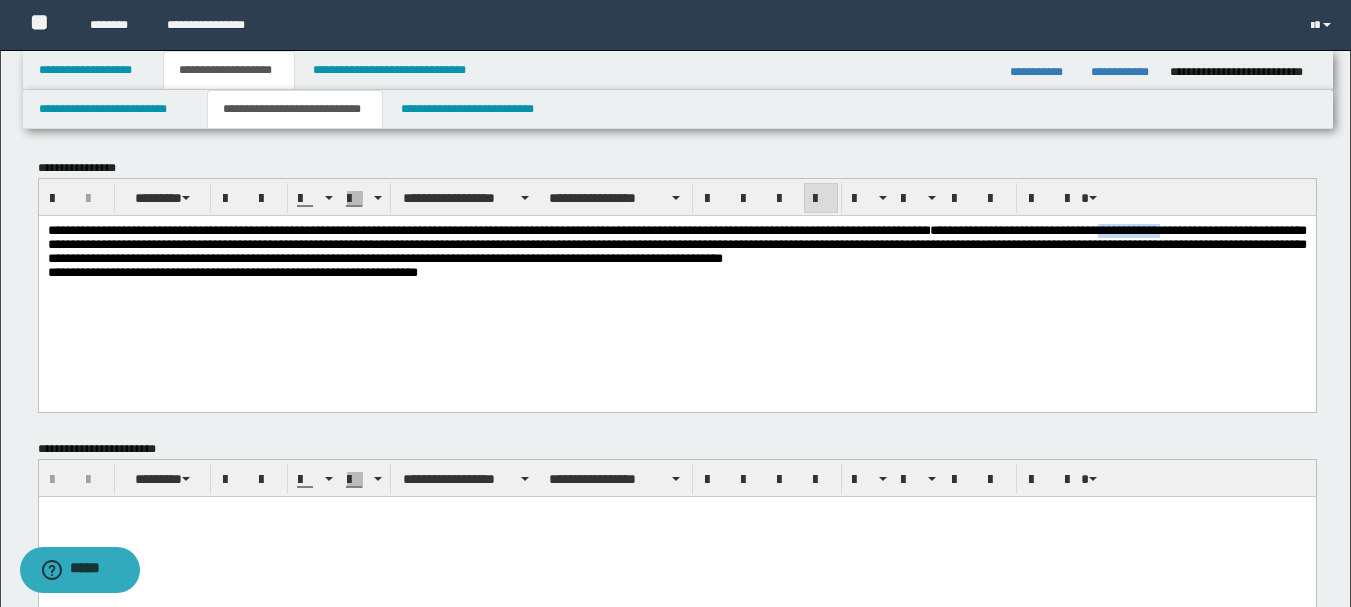 drag, startPoint x: 46, startPoint y: 242, endPoint x: 152, endPoint y: 245, distance: 106.04244 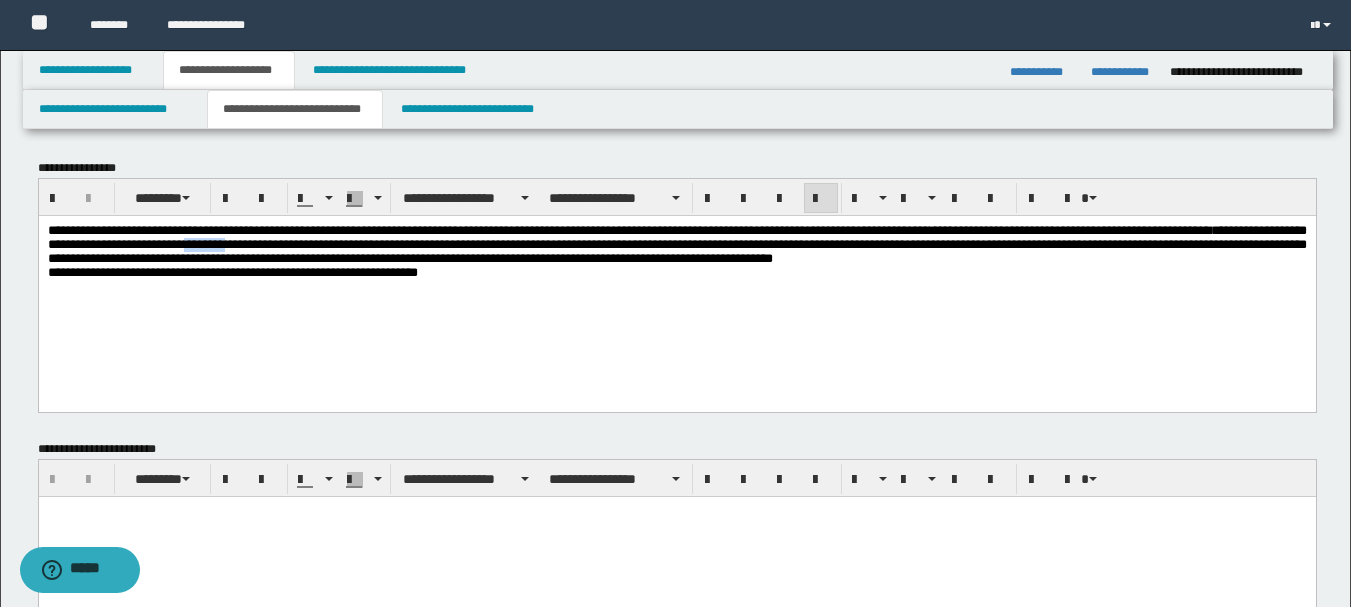 drag, startPoint x: 509, startPoint y: 244, endPoint x: 574, endPoint y: 245, distance: 65.00769 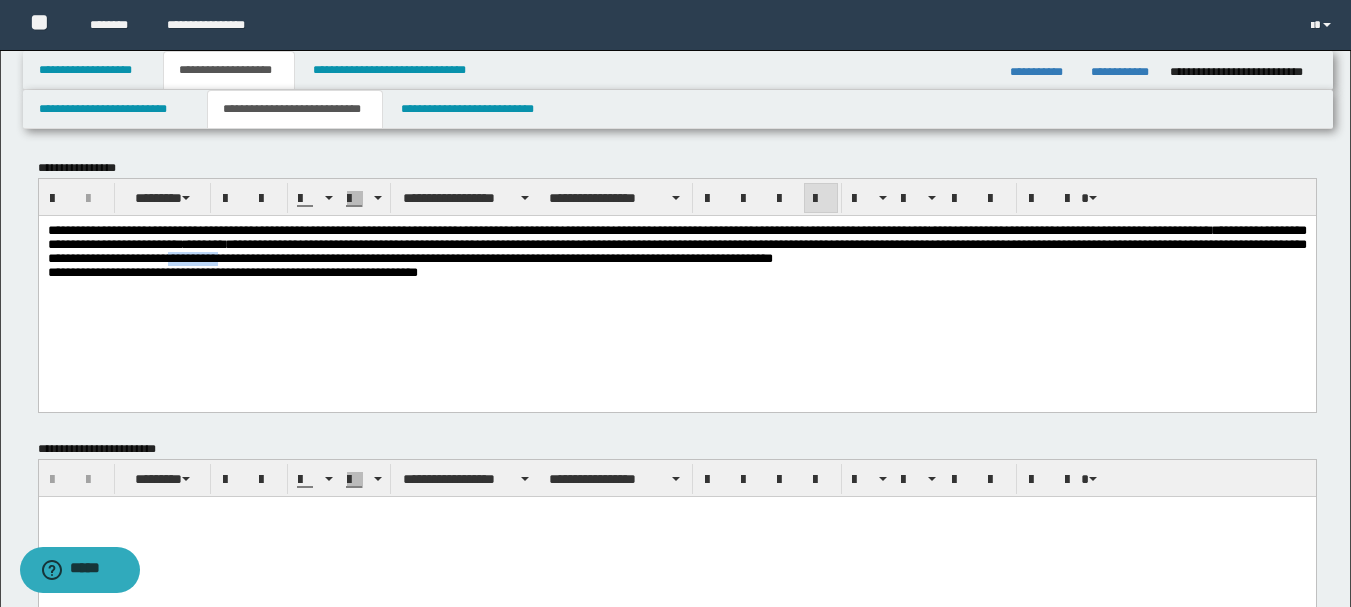 drag, startPoint x: 767, startPoint y: 263, endPoint x: 841, endPoint y: 261, distance: 74.02702 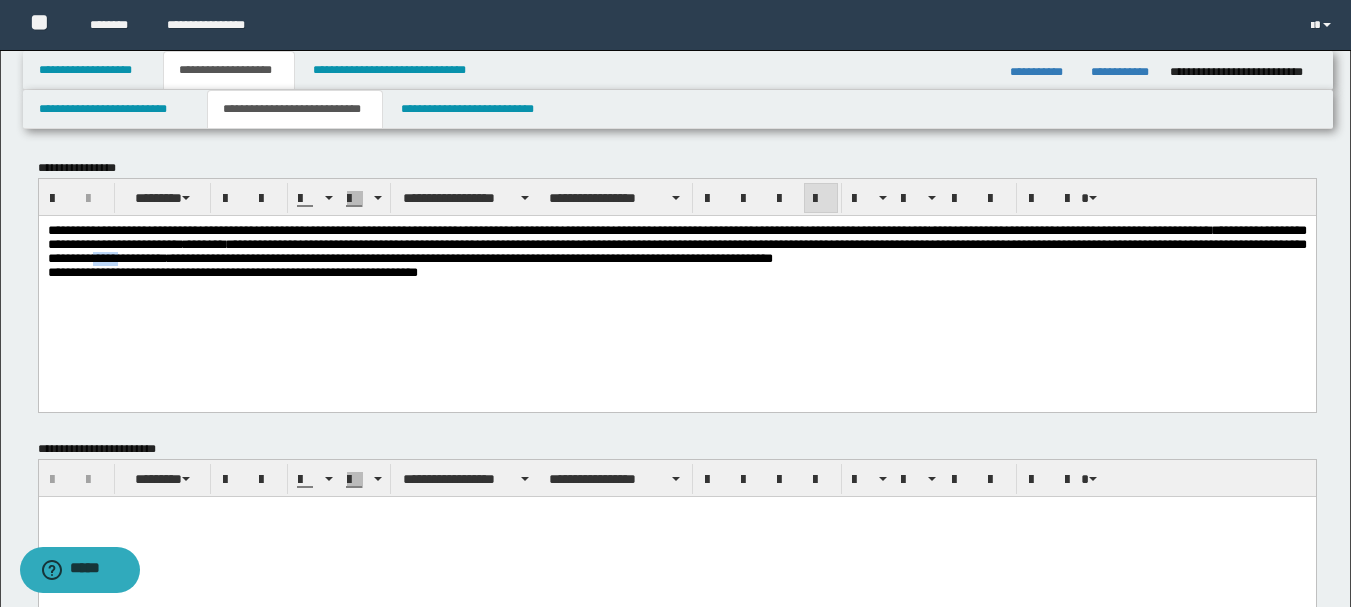 drag, startPoint x: 664, startPoint y: 263, endPoint x: 707, endPoint y: 263, distance: 43 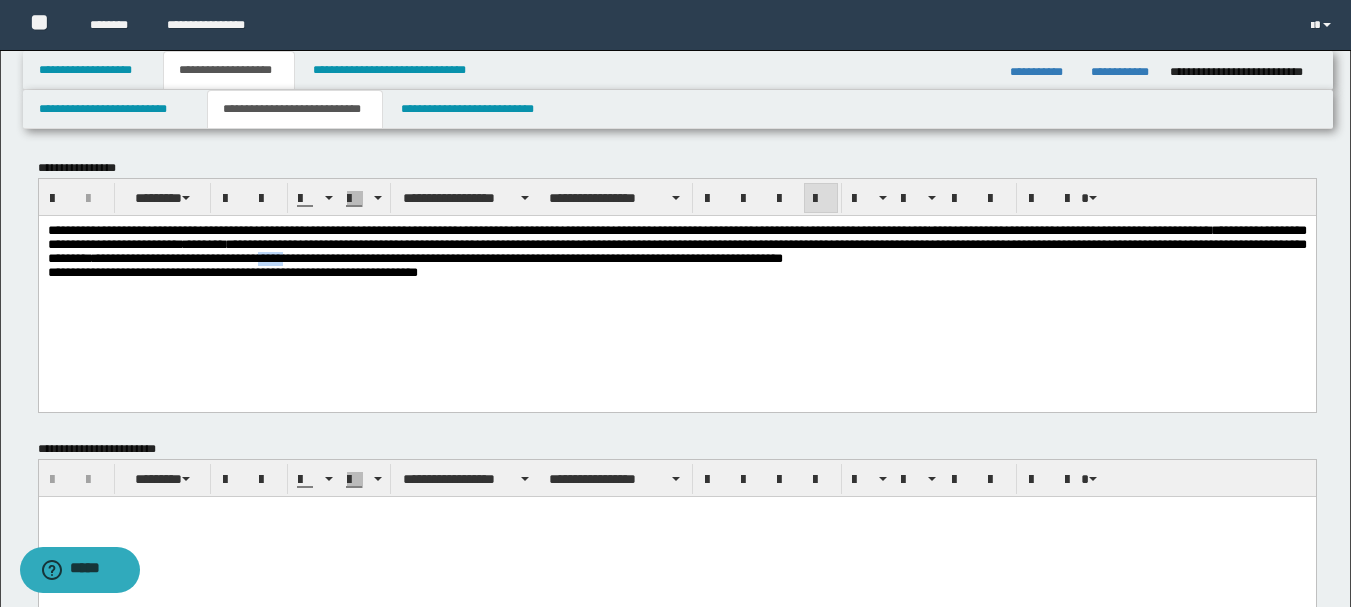 drag, startPoint x: 876, startPoint y: 265, endPoint x: 920, endPoint y: 262, distance: 44.102154 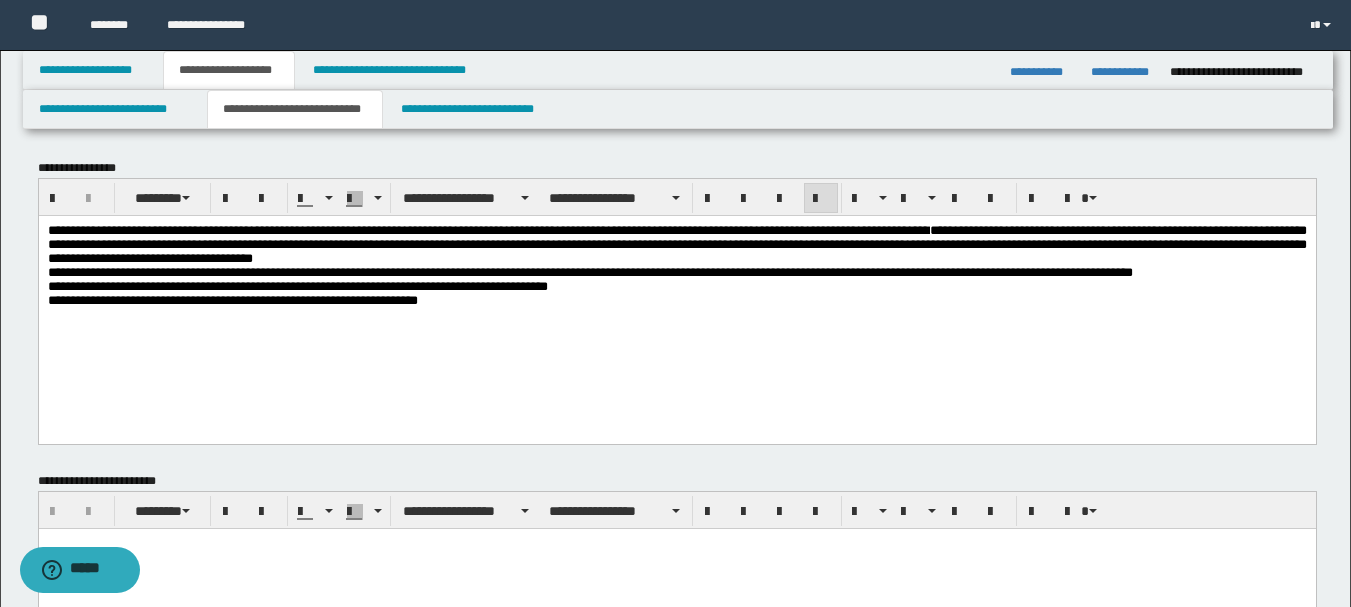 click on "**********" at bounding box center (589, 271) 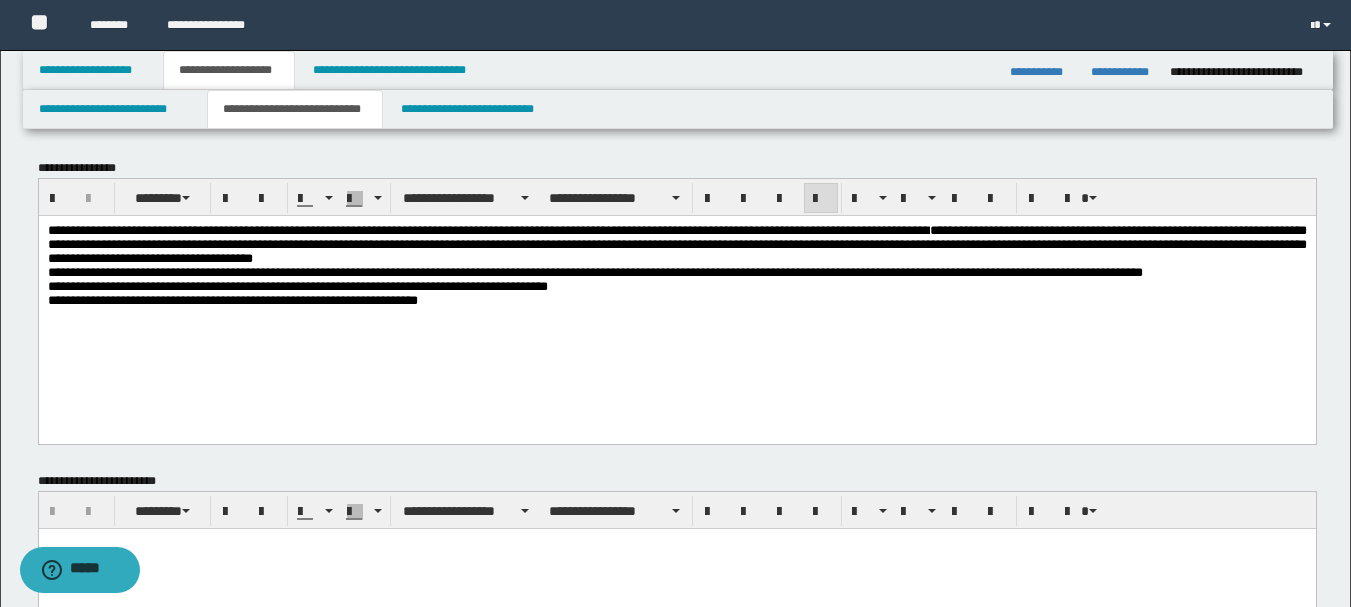 click on "**********" at bounding box center [594, 271] 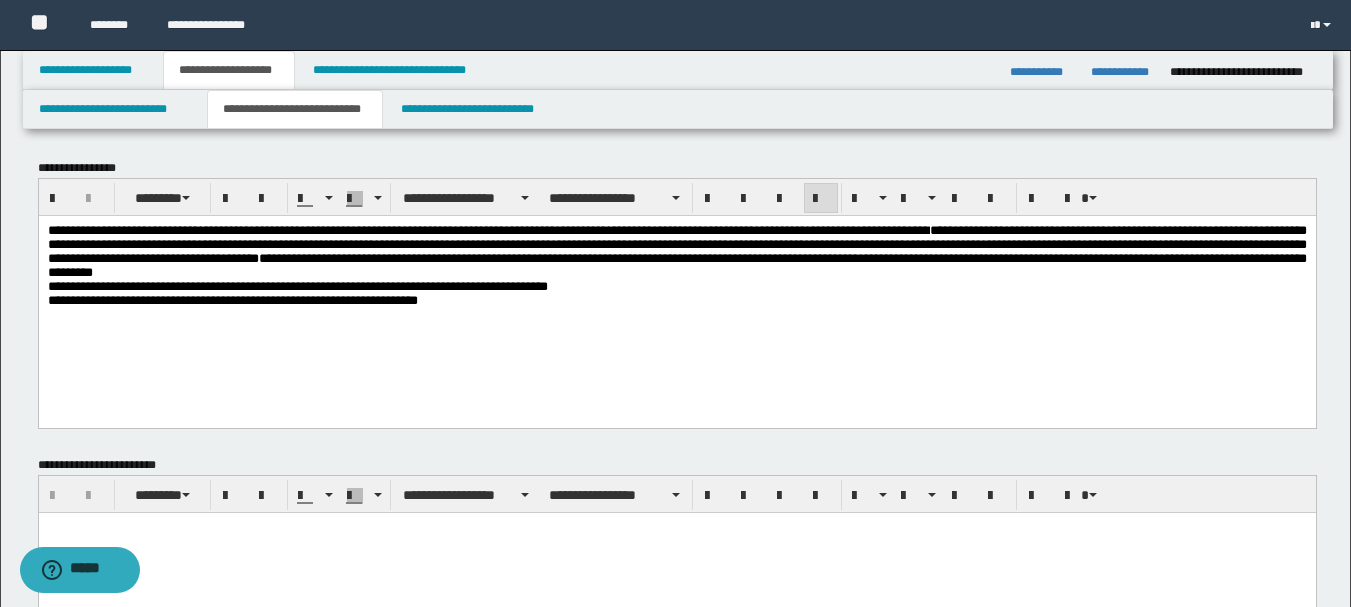 click on "**********" at bounding box center [676, 290] 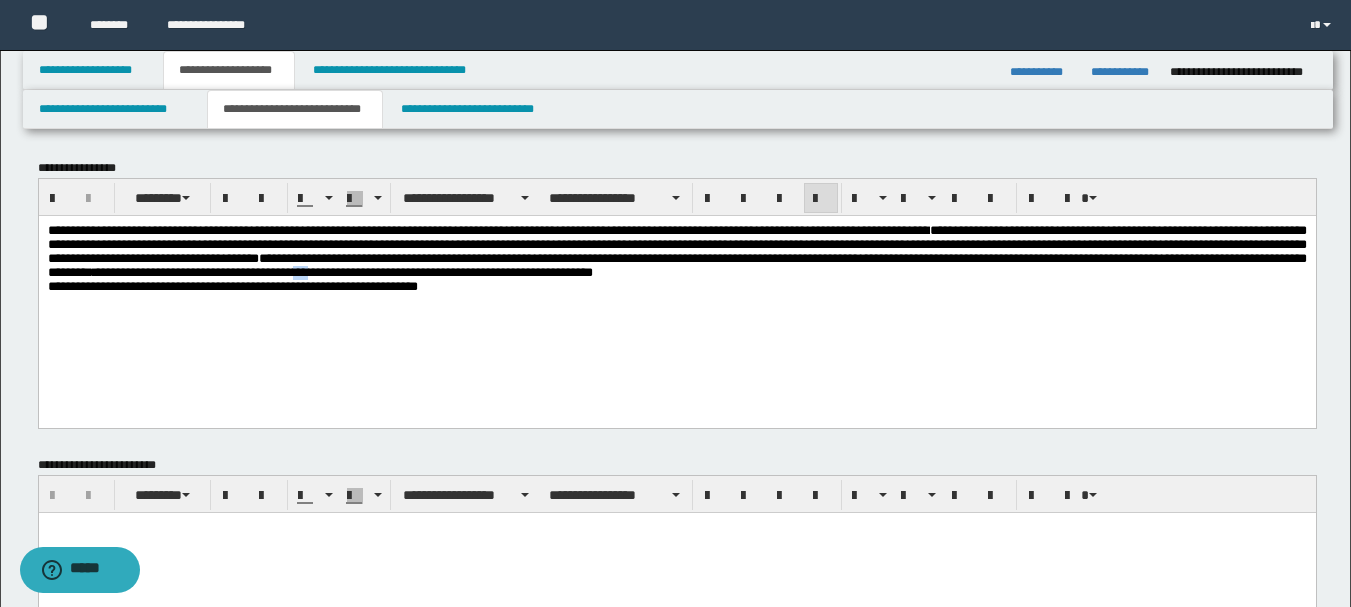 drag, startPoint x: 1225, startPoint y: 278, endPoint x: 1241, endPoint y: 278, distance: 16 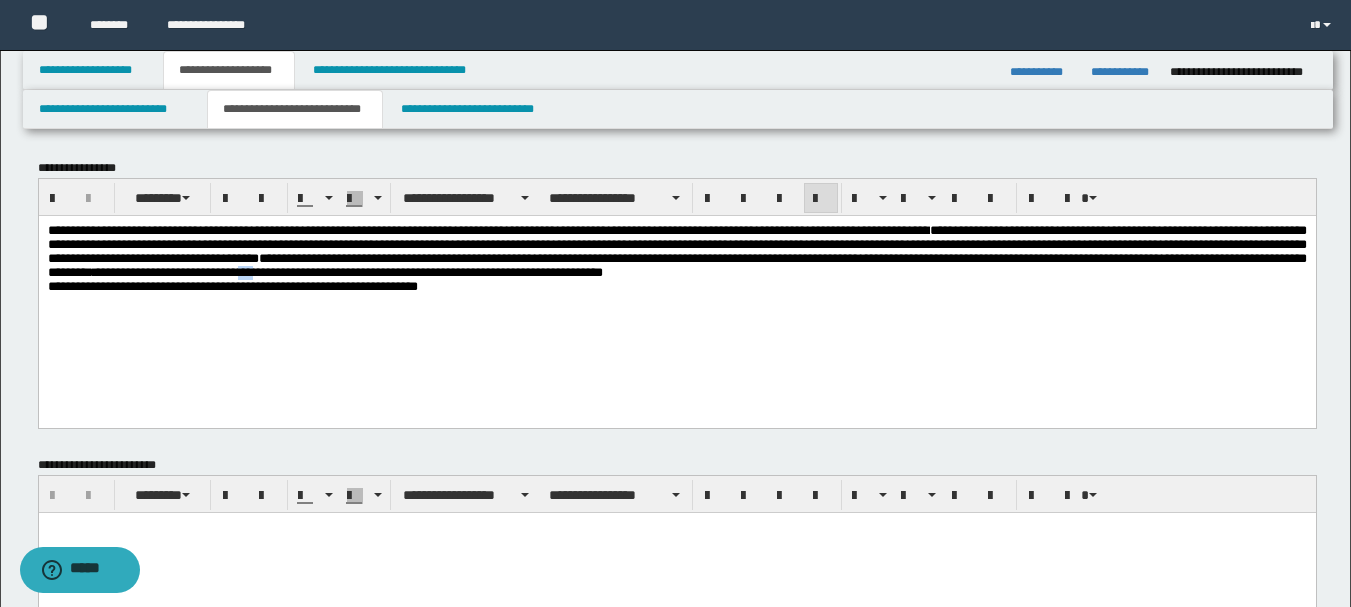 drag, startPoint x: 1132, startPoint y: 278, endPoint x: 1149, endPoint y: 279, distance: 17.029387 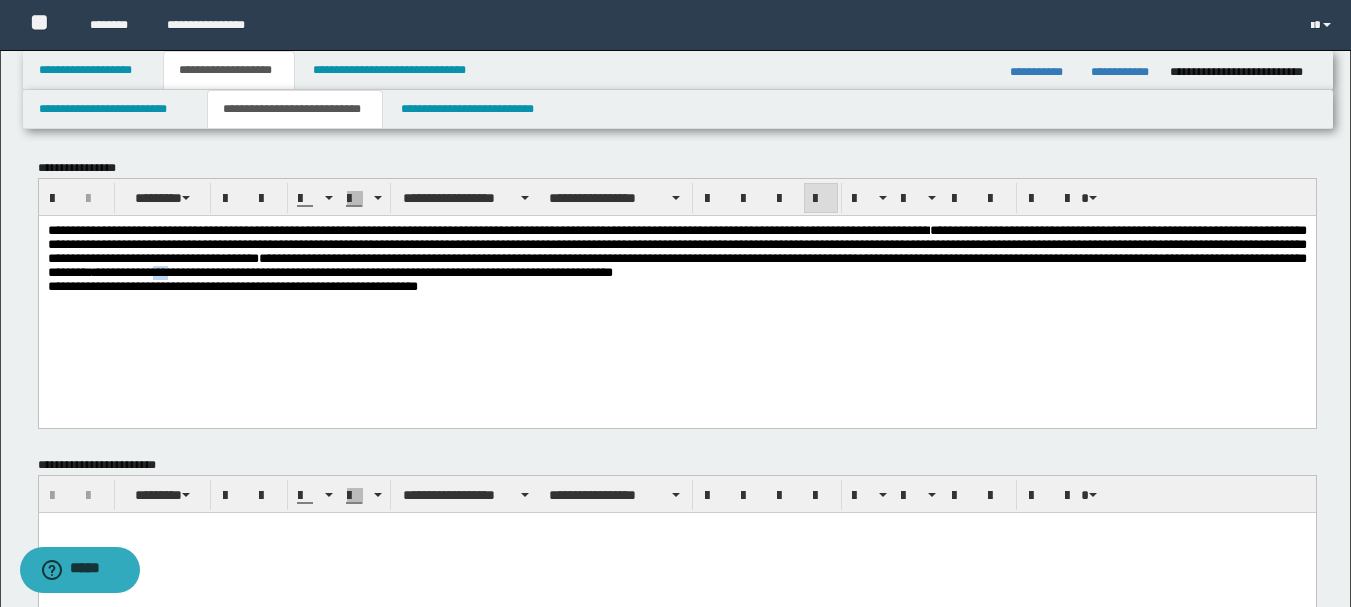 drag, startPoint x: 1026, startPoint y: 278, endPoint x: 1042, endPoint y: 282, distance: 16.492422 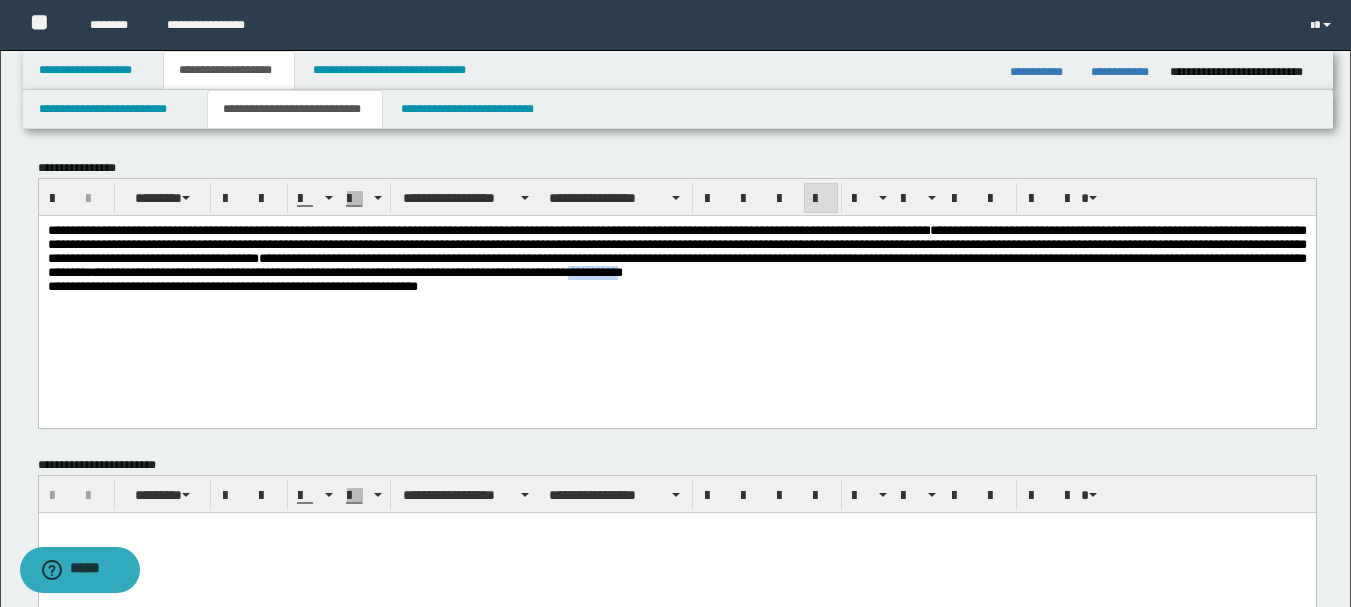 drag, startPoint x: 276, startPoint y: 294, endPoint x: 345, endPoint y: 296, distance: 69.02898 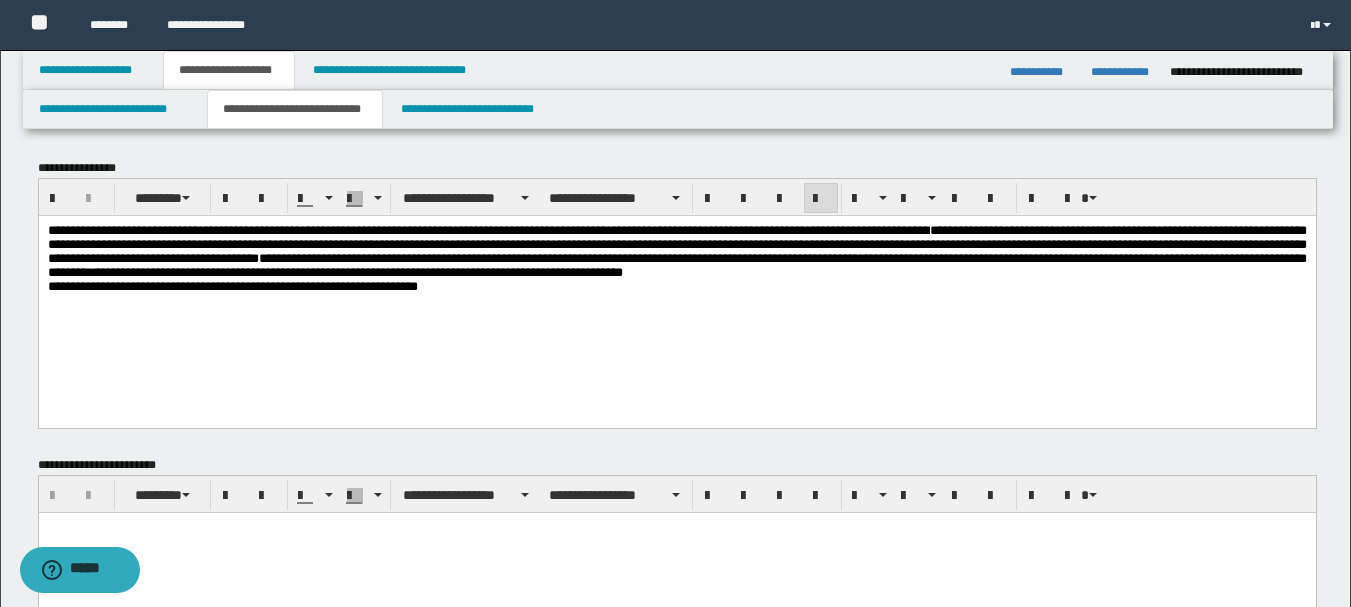 click on "**********" at bounding box center [676, 283] 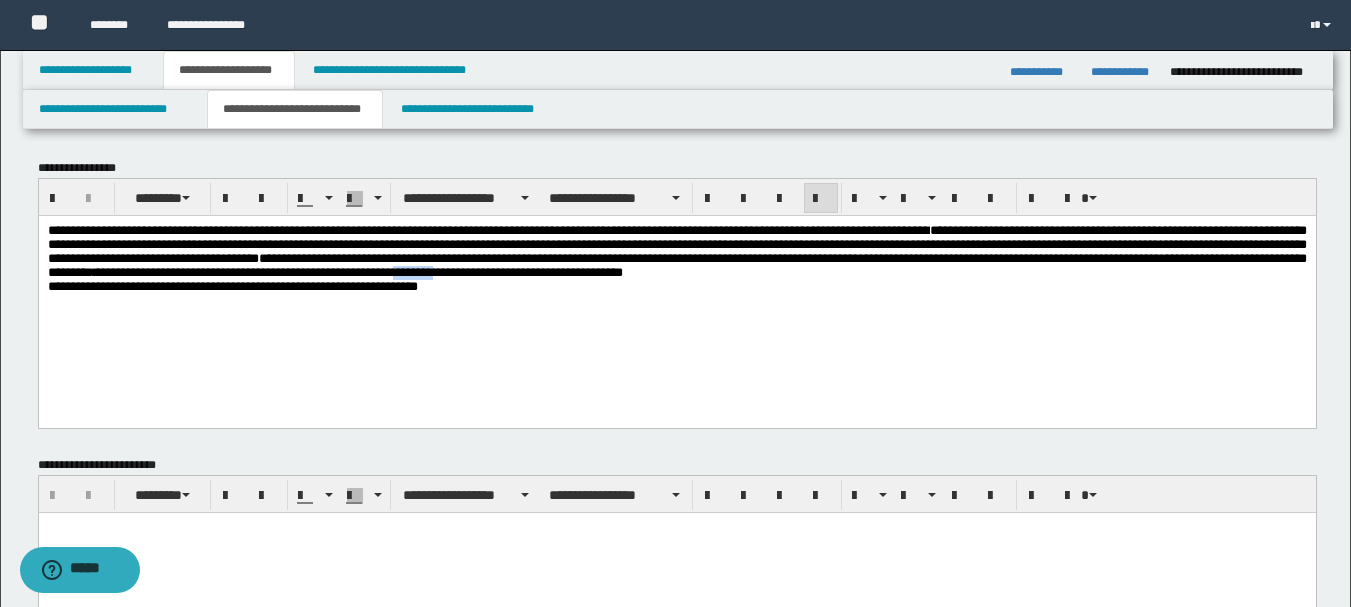drag, startPoint x: 47, startPoint y: 293, endPoint x: 115, endPoint y: 297, distance: 68.117546 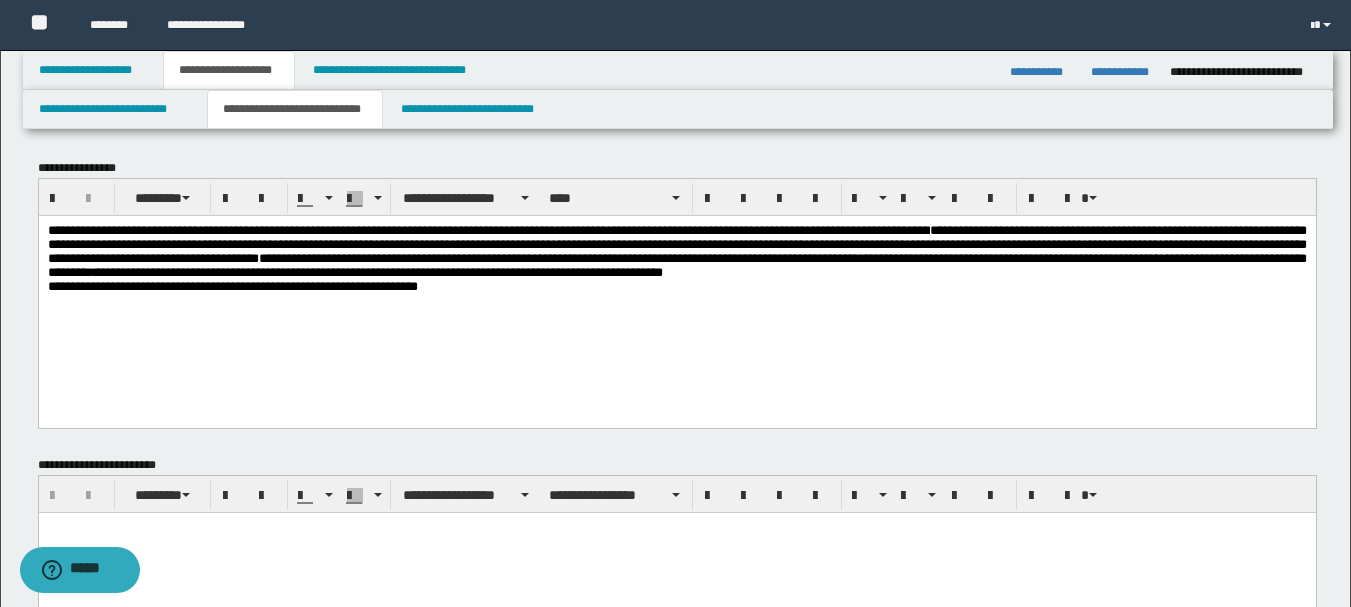 click on "**********" at bounding box center (676, 286) 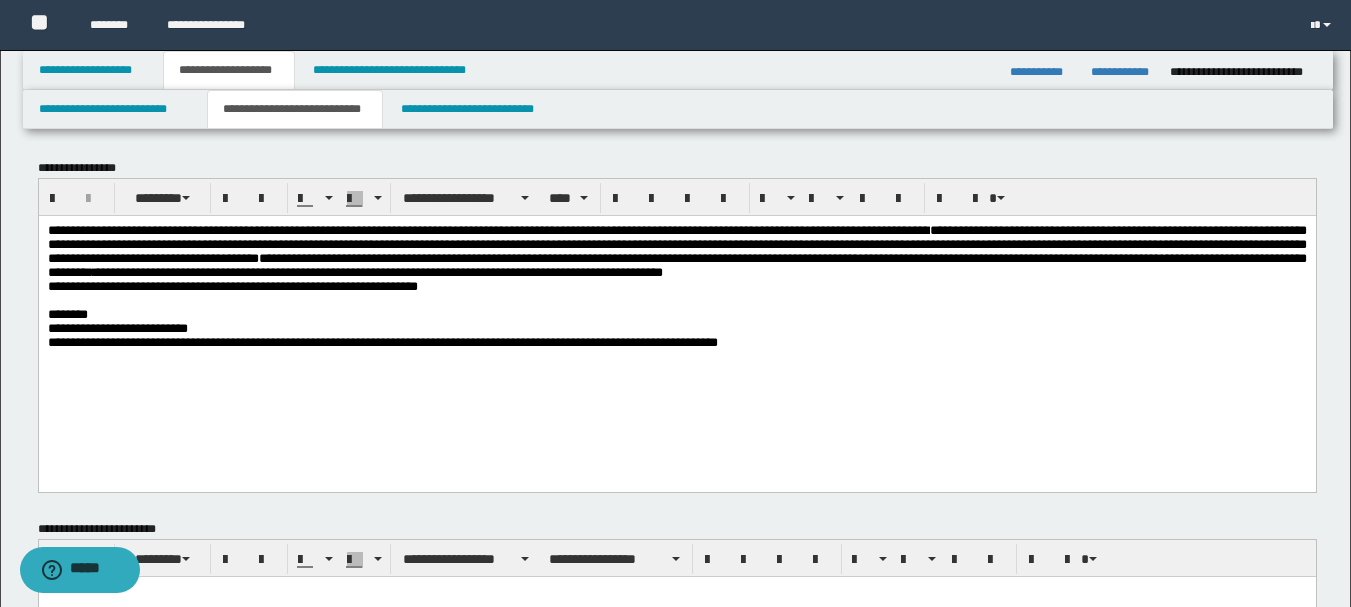 click on "**********" at bounding box center [676, 328] 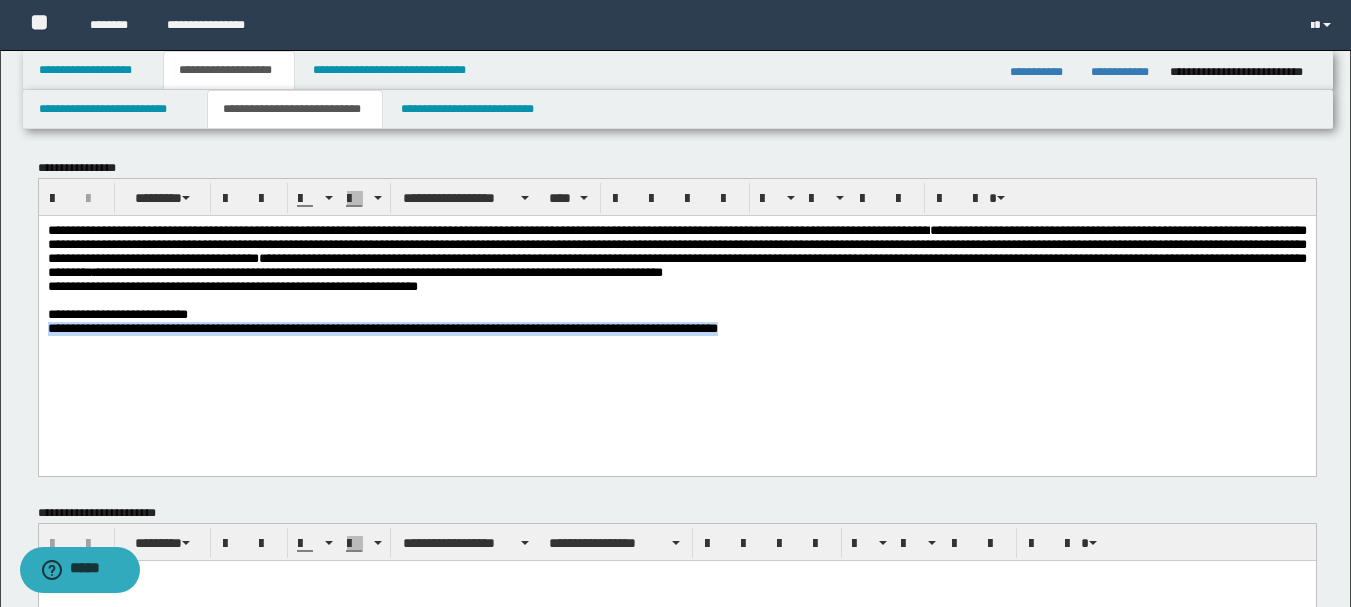 drag, startPoint x: 870, startPoint y: 359, endPoint x: 40, endPoint y: 438, distance: 833.75116 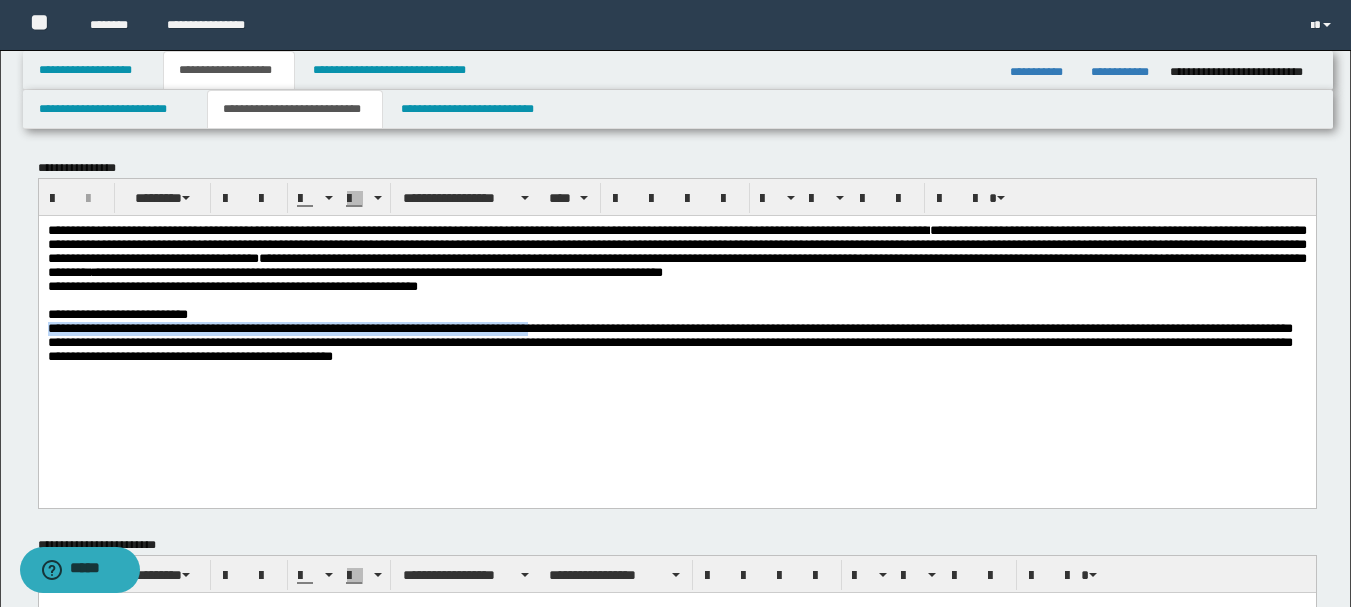drag, startPoint x: 47, startPoint y: 357, endPoint x: 636, endPoint y: 357, distance: 589 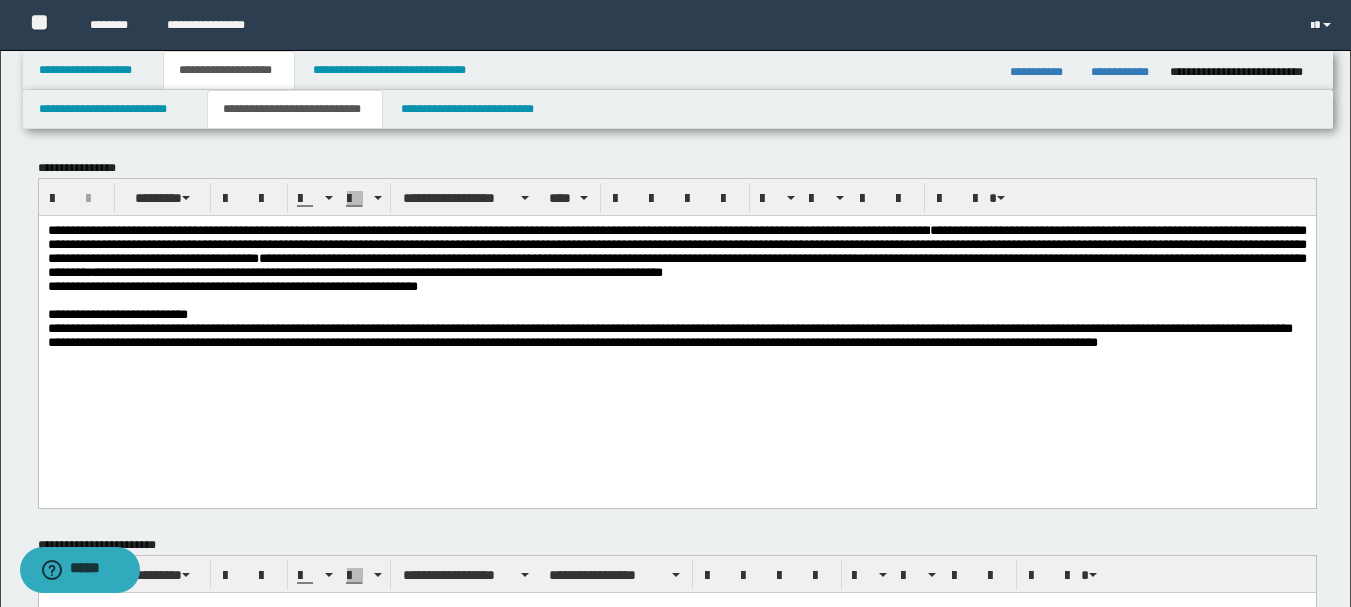 click on "**********" at bounding box center (676, 311) 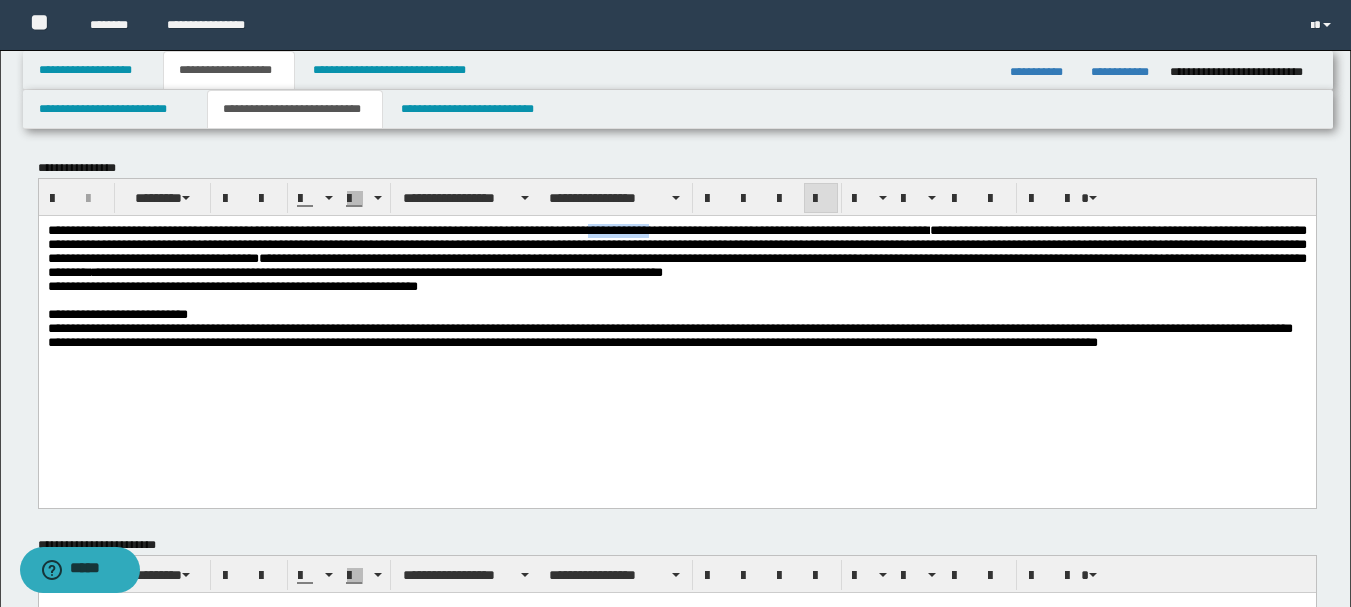drag, startPoint x: 680, startPoint y: 228, endPoint x: 777, endPoint y: 228, distance: 97 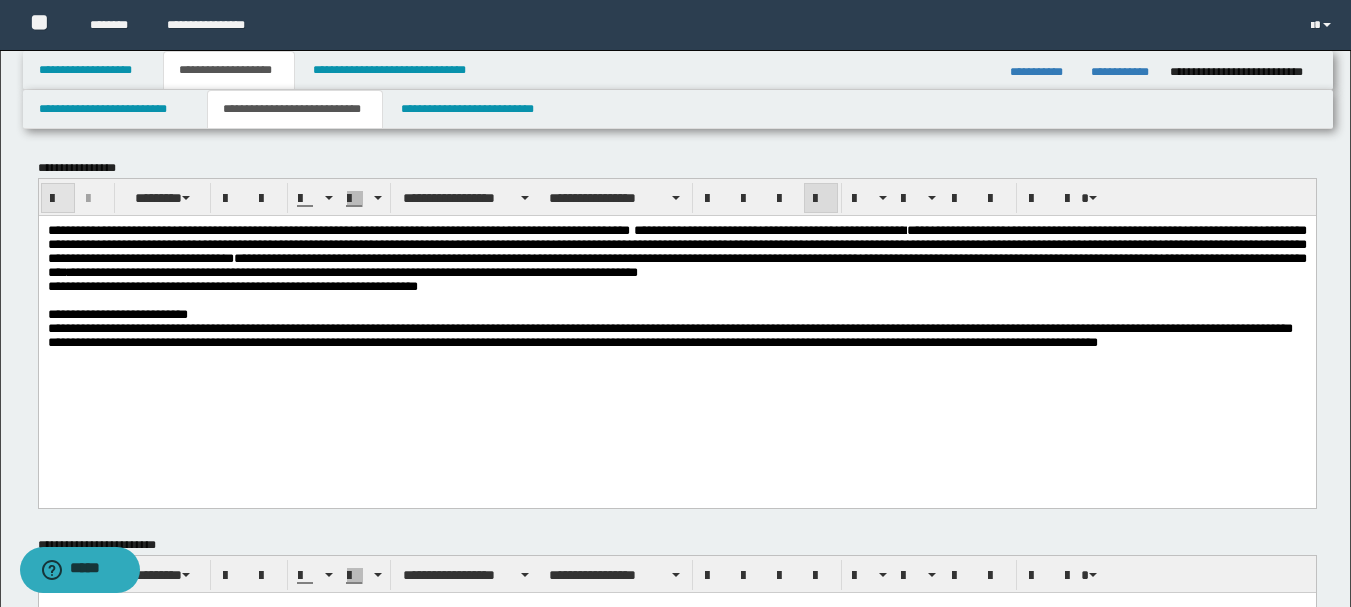click at bounding box center [58, 198] 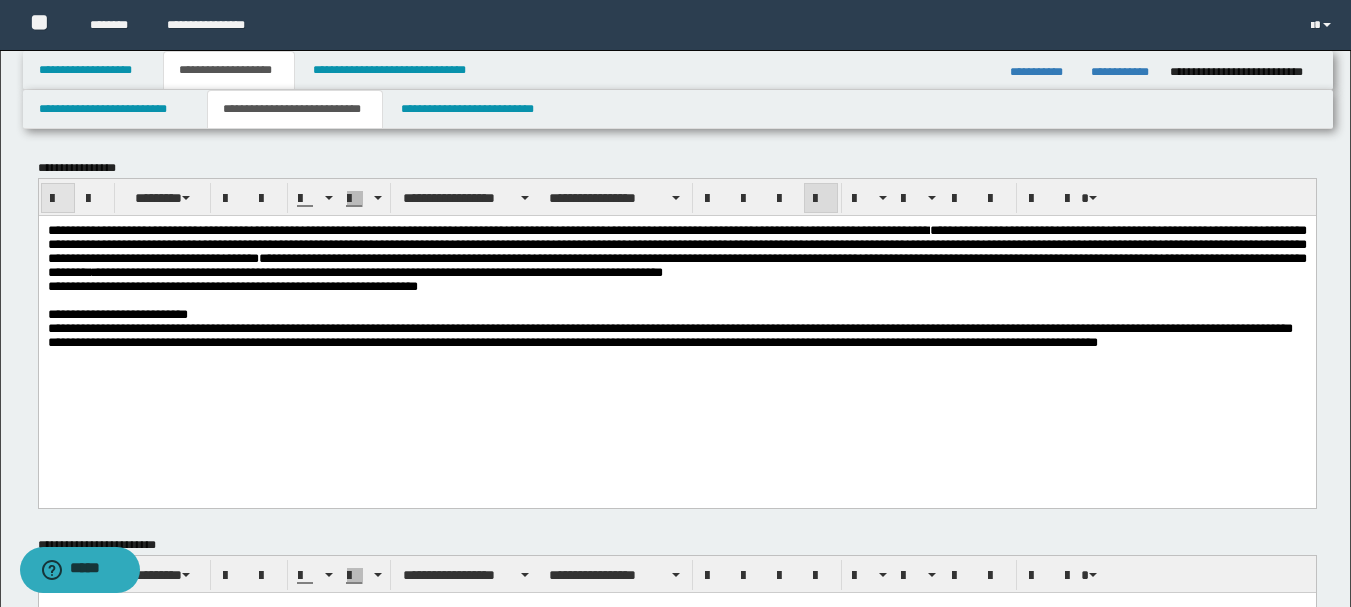 click at bounding box center (58, 198) 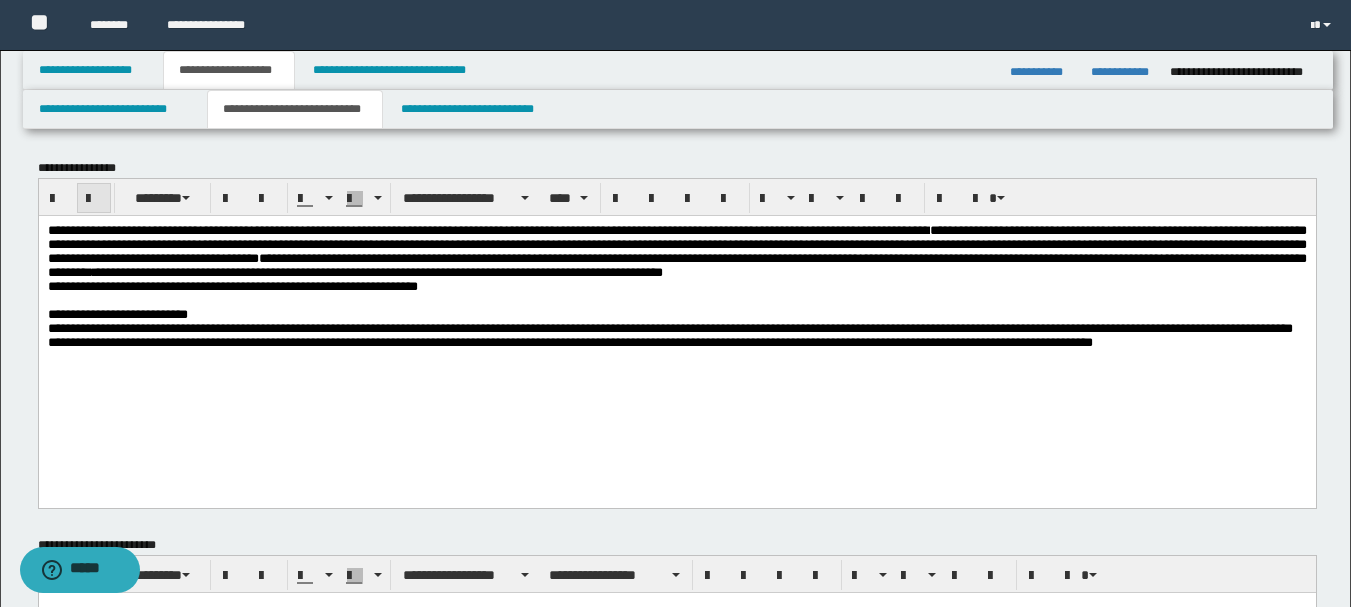 click at bounding box center (94, 199) 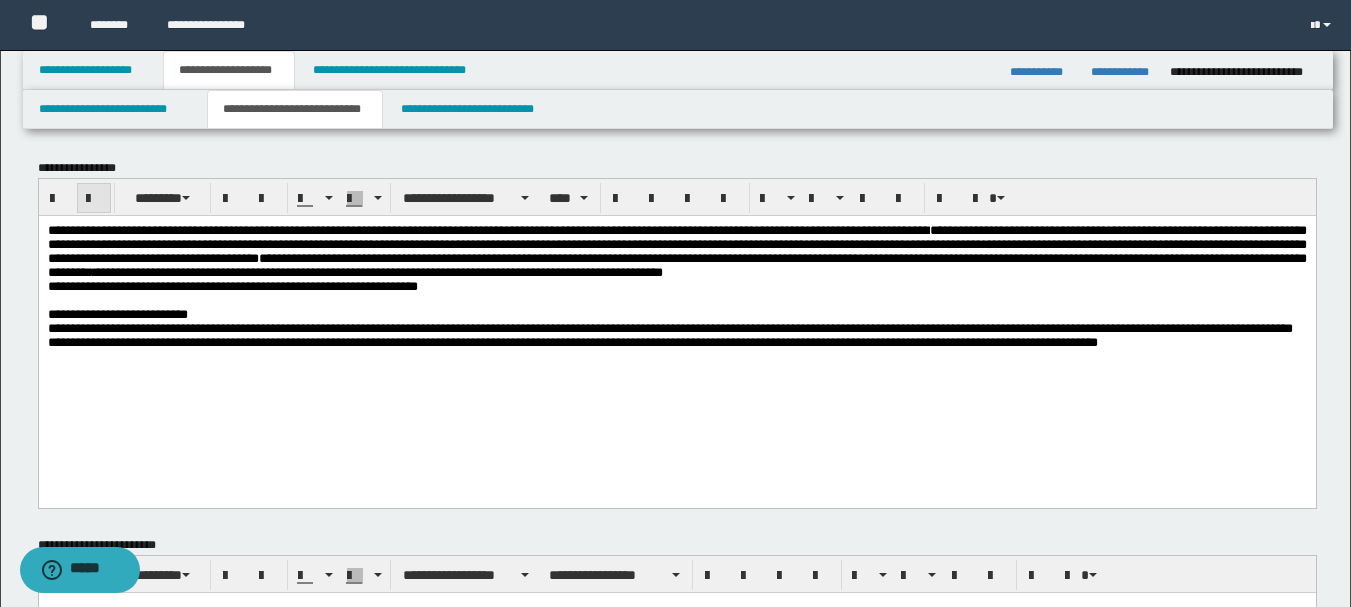 click at bounding box center [94, 199] 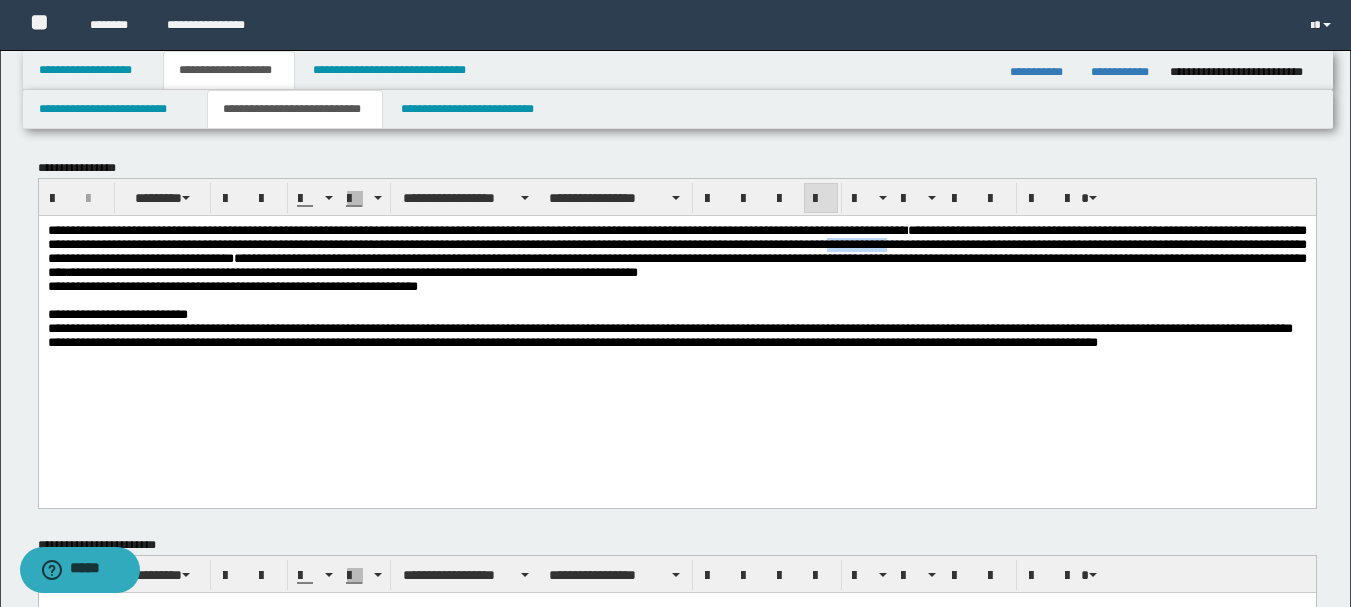 drag, startPoint x: 45, startPoint y: 261, endPoint x: 125, endPoint y: 267, distance: 80.224686 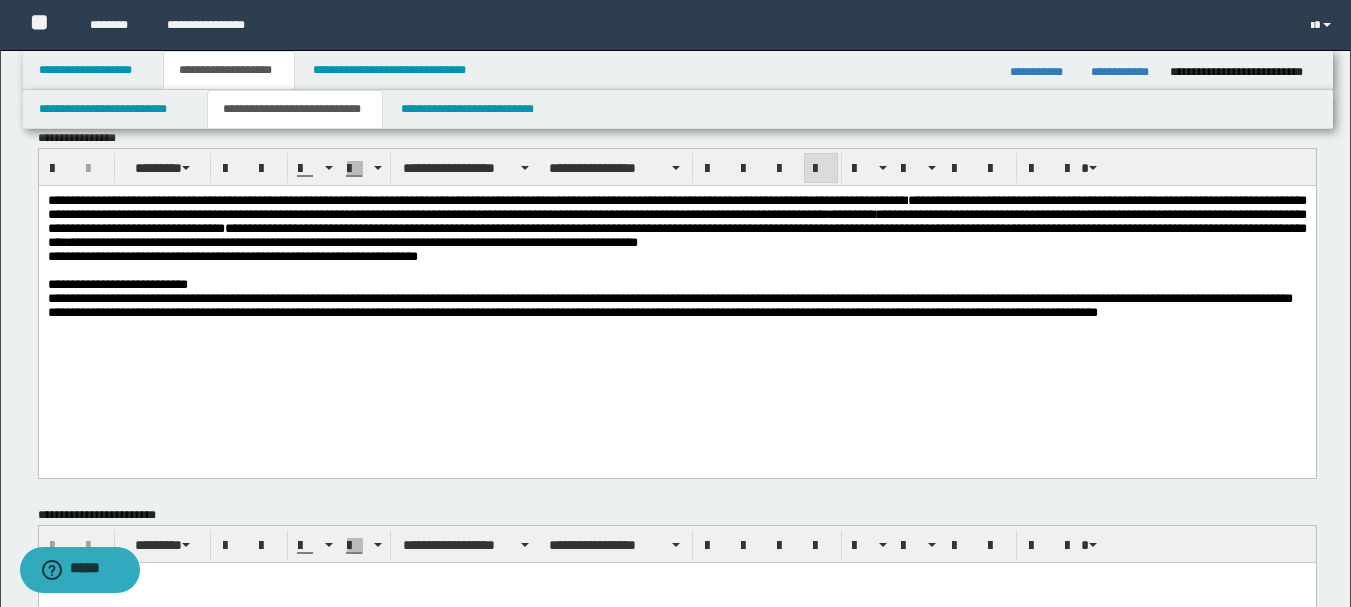 scroll, scrollTop: 31, scrollLeft: 0, axis: vertical 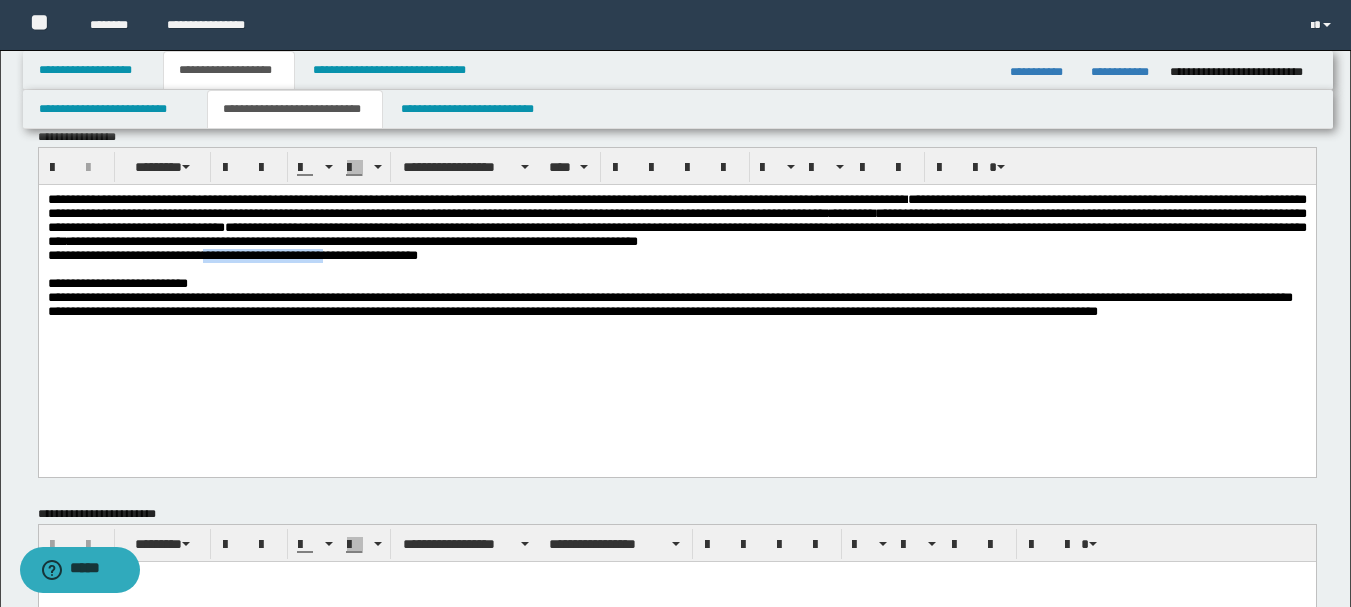 drag, startPoint x: 240, startPoint y: 278, endPoint x: 380, endPoint y: 278, distance: 140 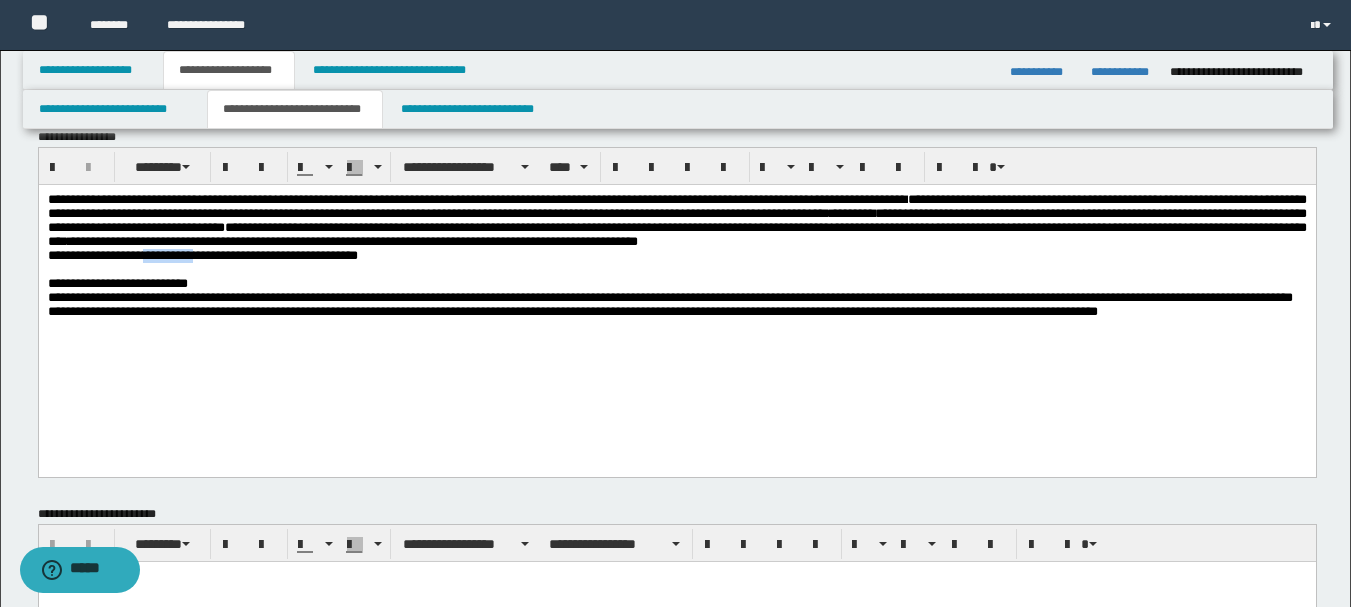 drag, startPoint x: 158, startPoint y: 275, endPoint x: 230, endPoint y: 281, distance: 72.249565 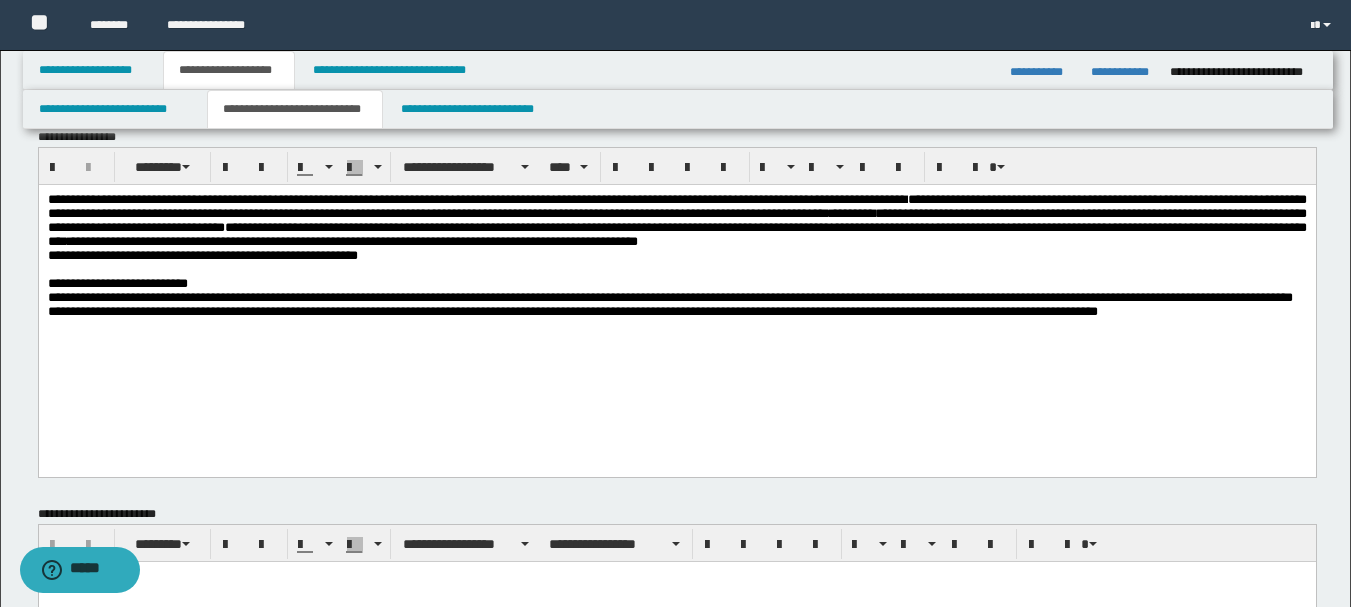 click on "**********" at bounding box center [676, 280] 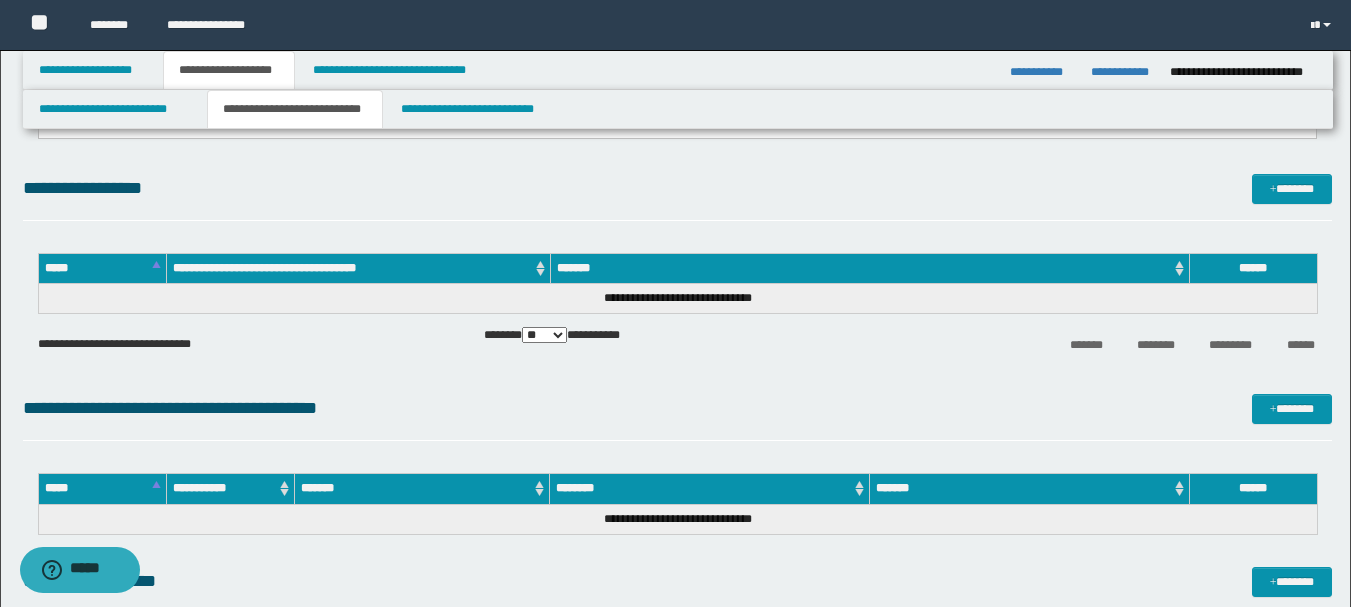 scroll, scrollTop: 586, scrollLeft: 0, axis: vertical 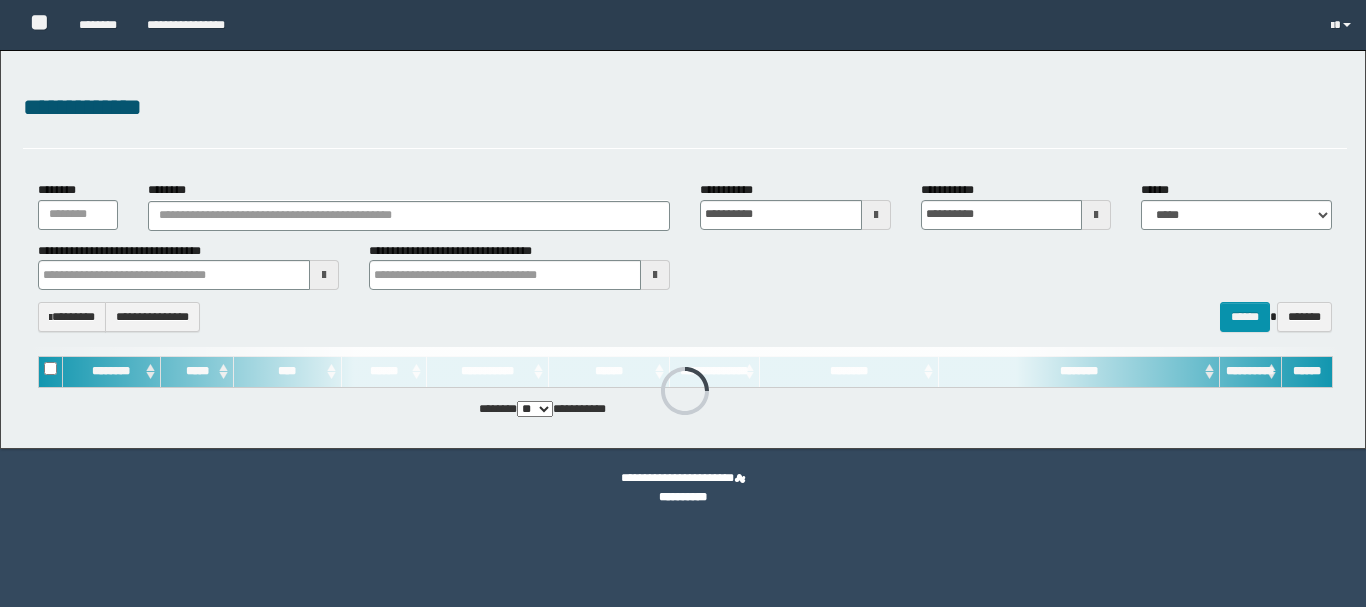 type on "**********" 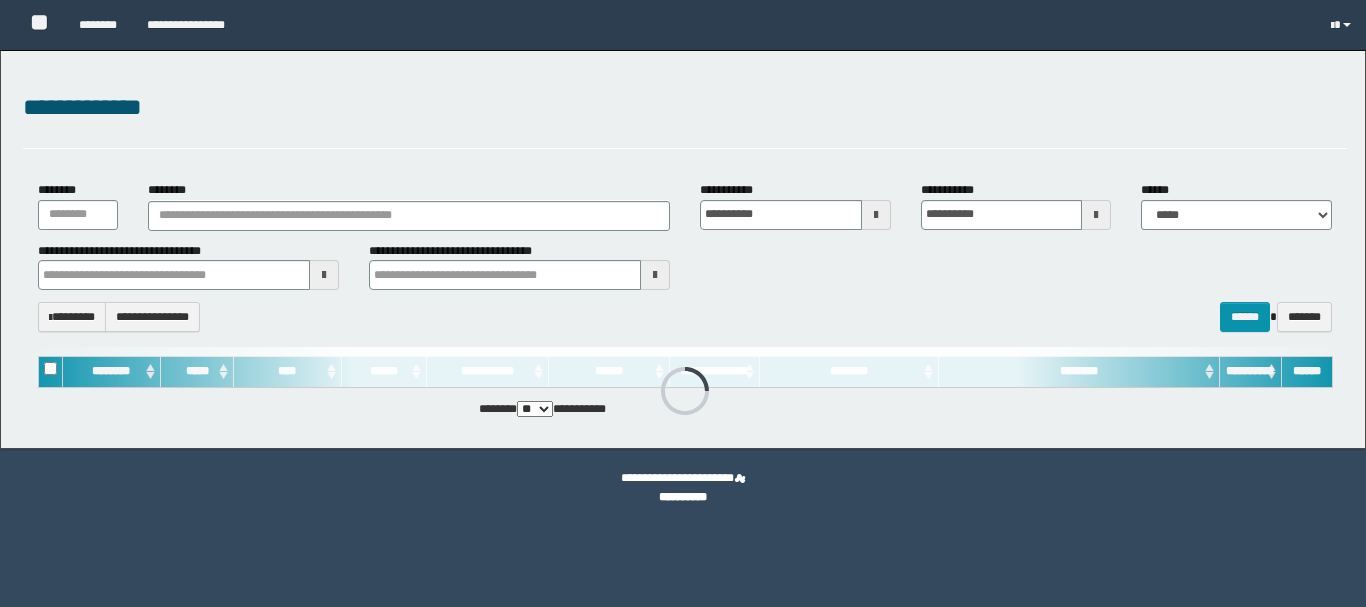 type on "**********" 